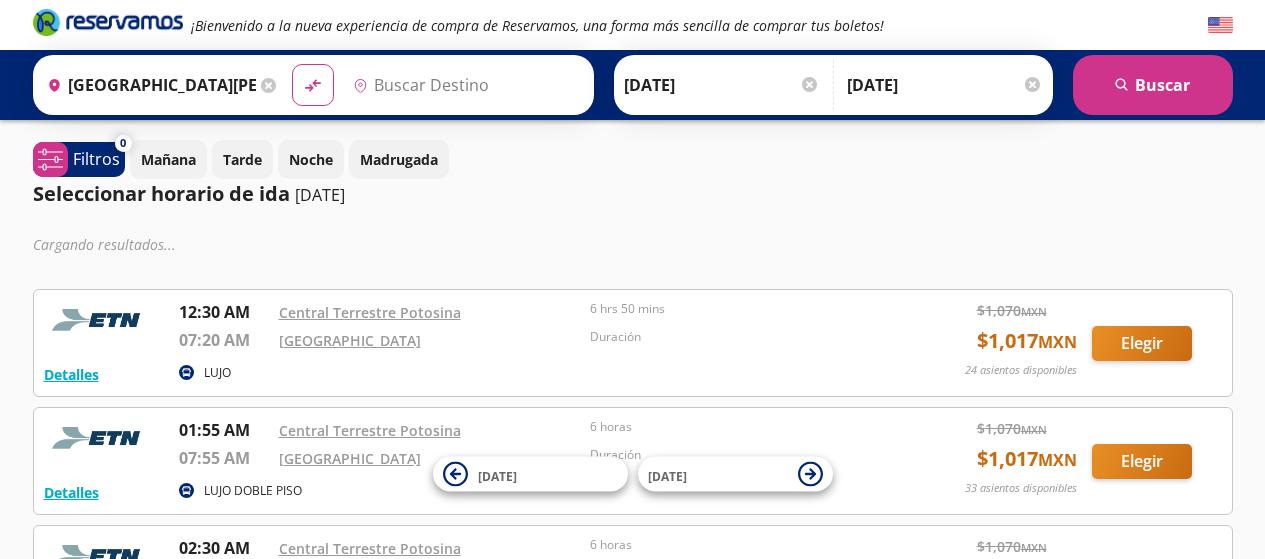 type on "[GEOGRAPHIC_DATA], [GEOGRAPHIC_DATA]" 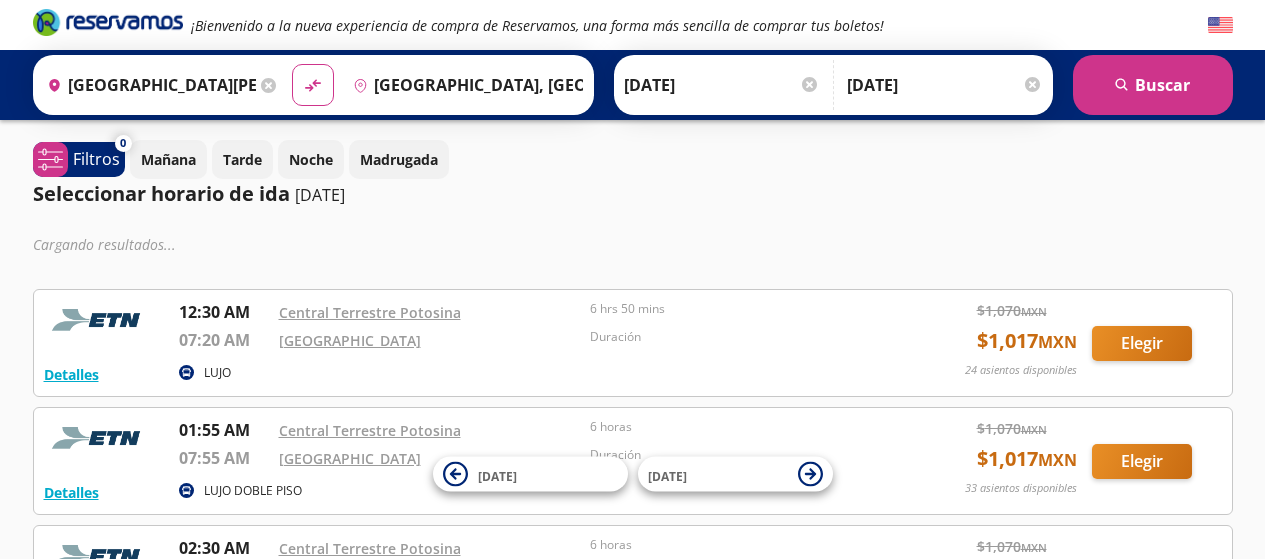 scroll, scrollTop: 0, scrollLeft: 0, axis: both 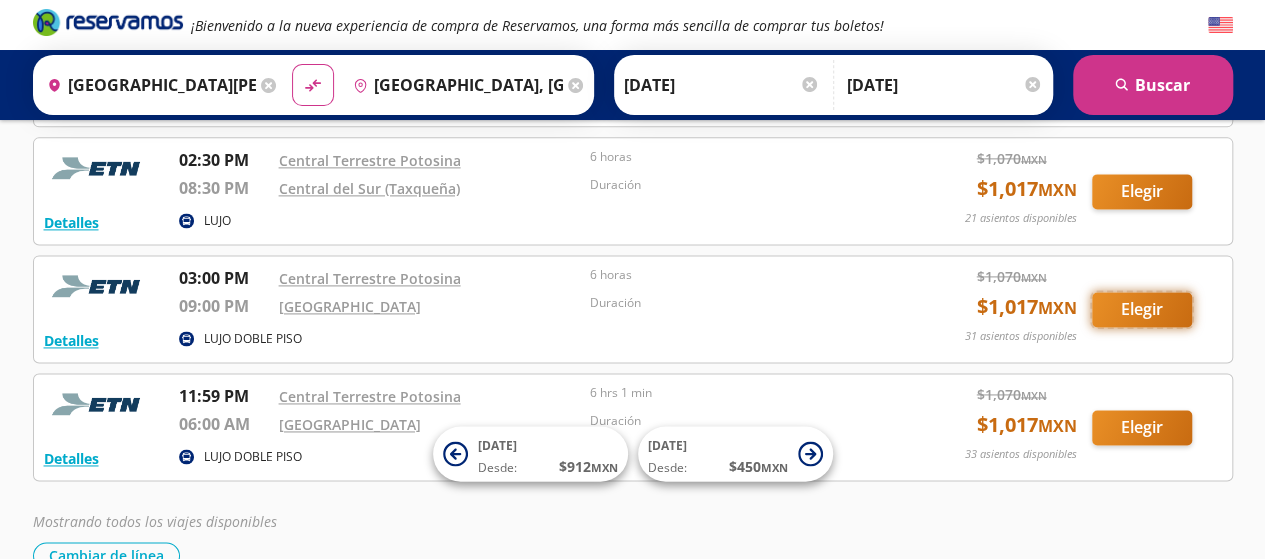 click on "Elegir" at bounding box center [1142, 309] 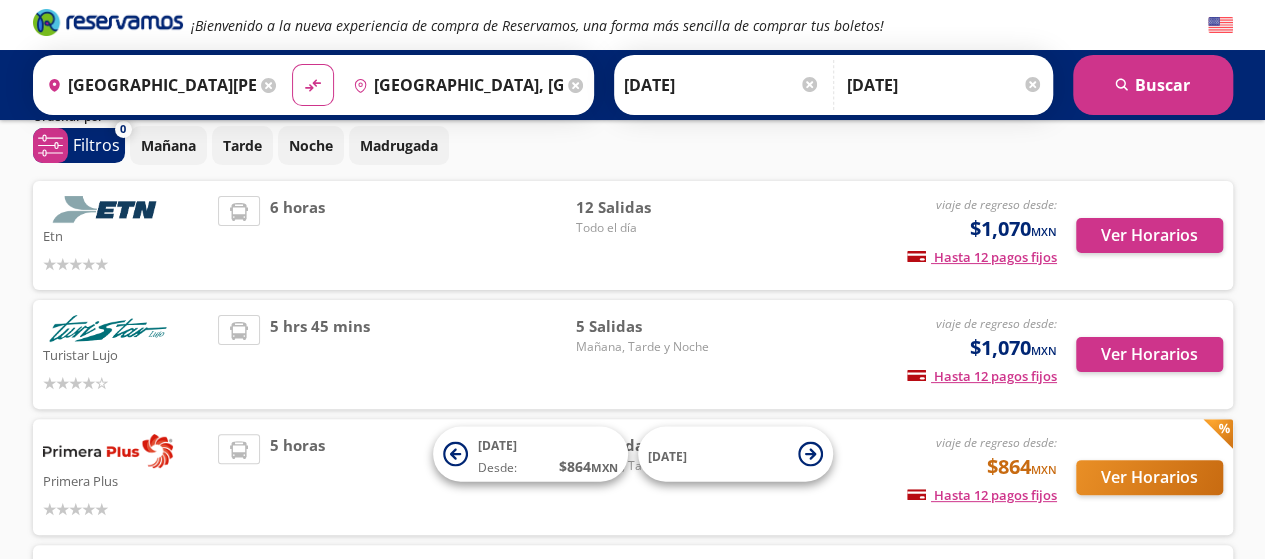 scroll, scrollTop: 40, scrollLeft: 0, axis: vertical 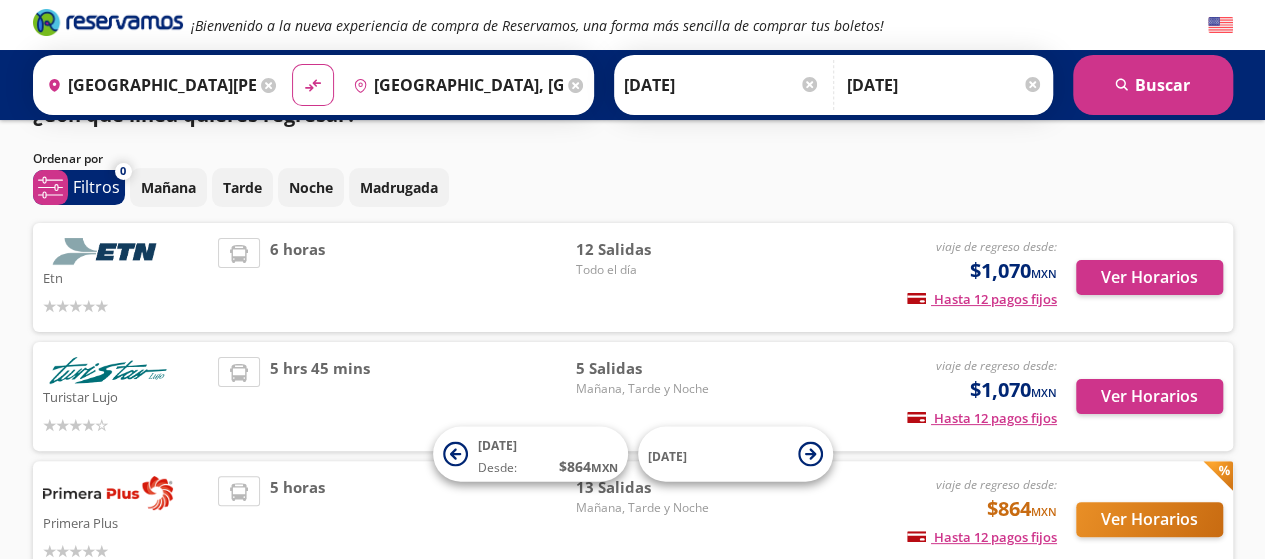 click on "viaje de regreso desde: $1,070  MXN   Hasta 12 pagos fijos Pagos fijos en compras mayores a $30 MXN, con tarjetas de bancos participantes" at bounding box center [890, 396] 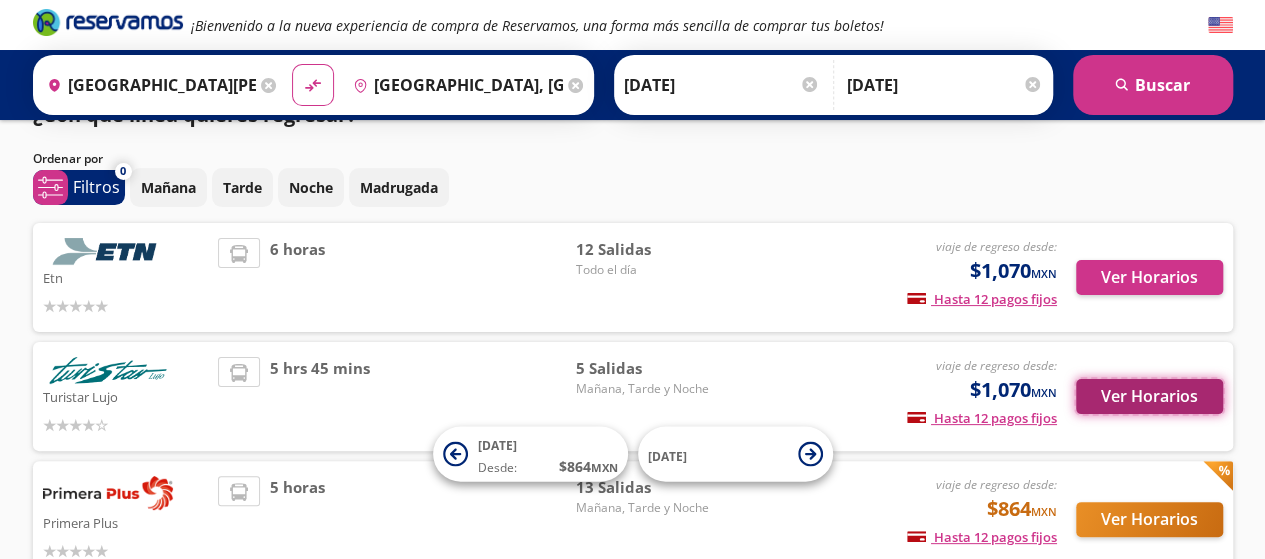 click on "Ver Horarios" at bounding box center (1149, 396) 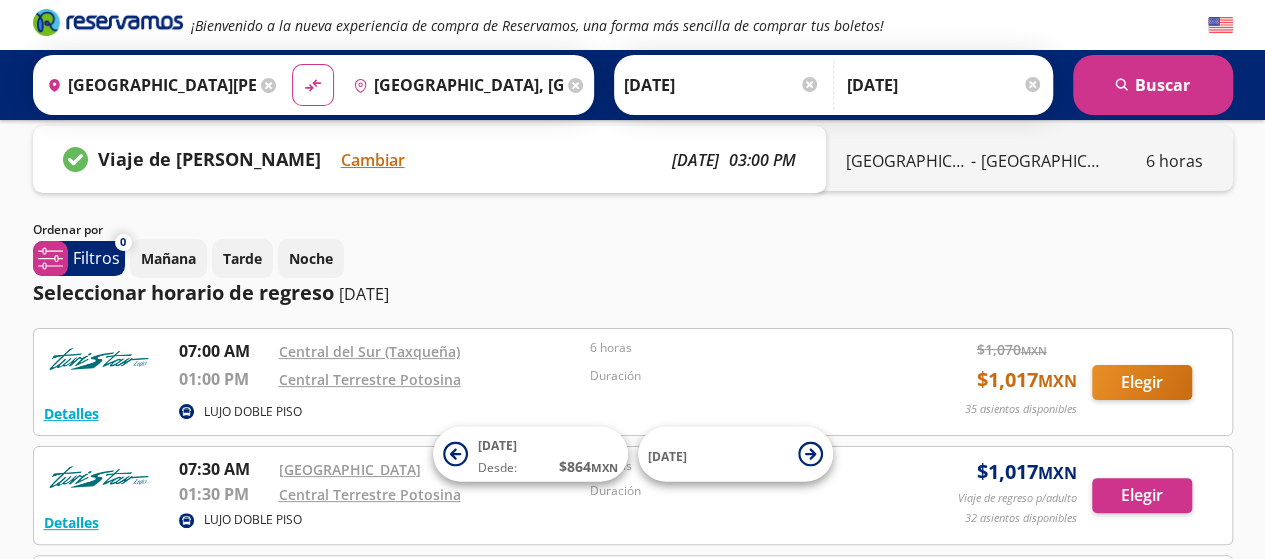 scroll, scrollTop: 0, scrollLeft: 0, axis: both 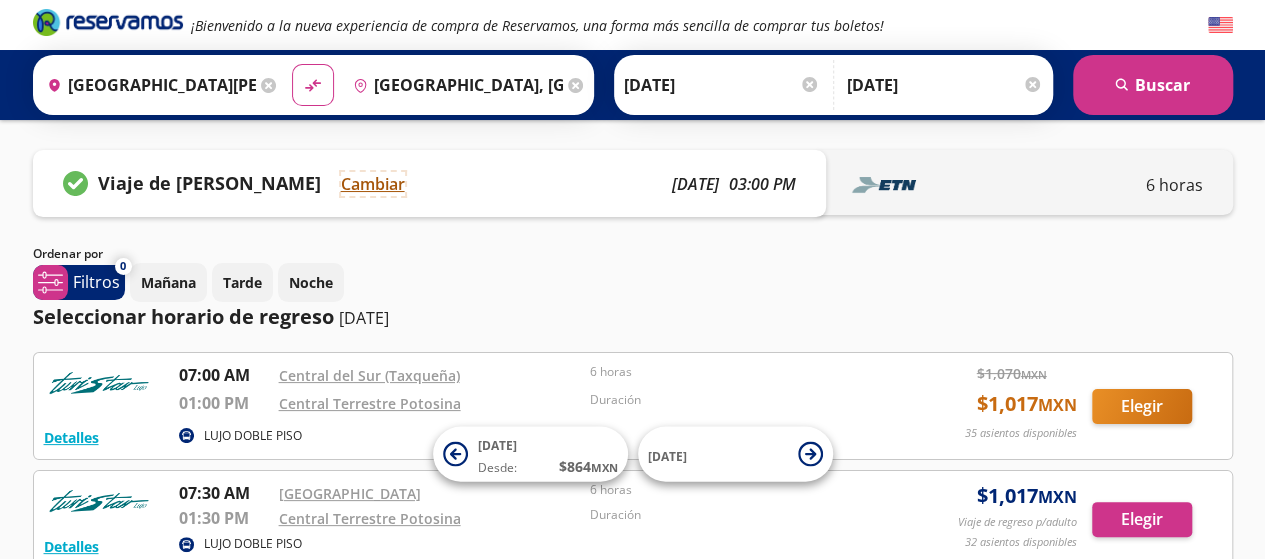 click on "Cambiar" at bounding box center (373, 184) 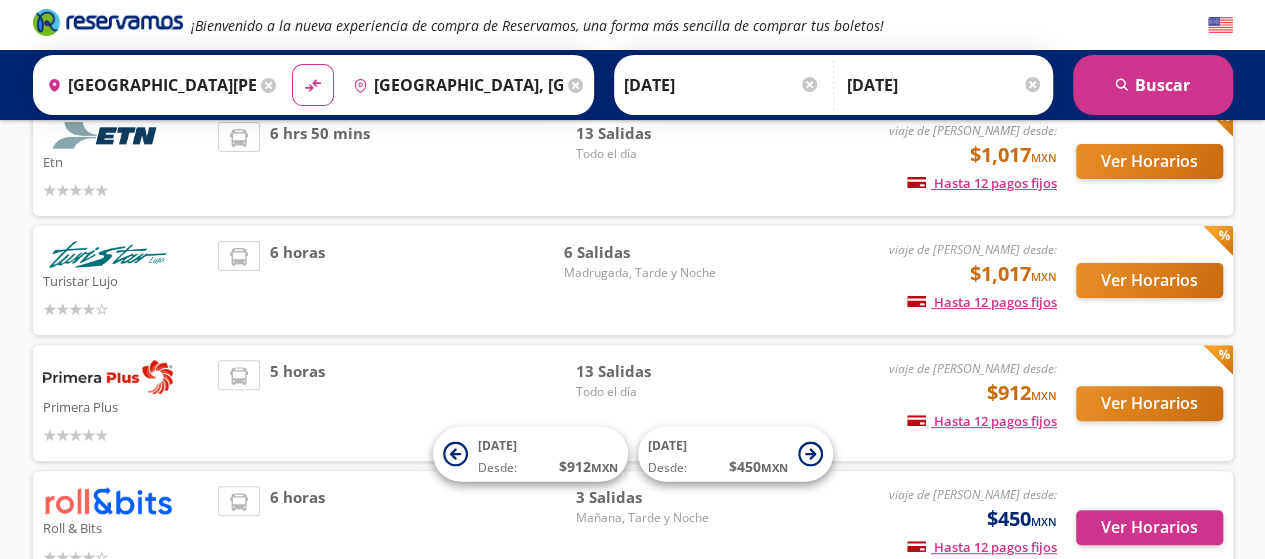 scroll, scrollTop: 200, scrollLeft: 0, axis: vertical 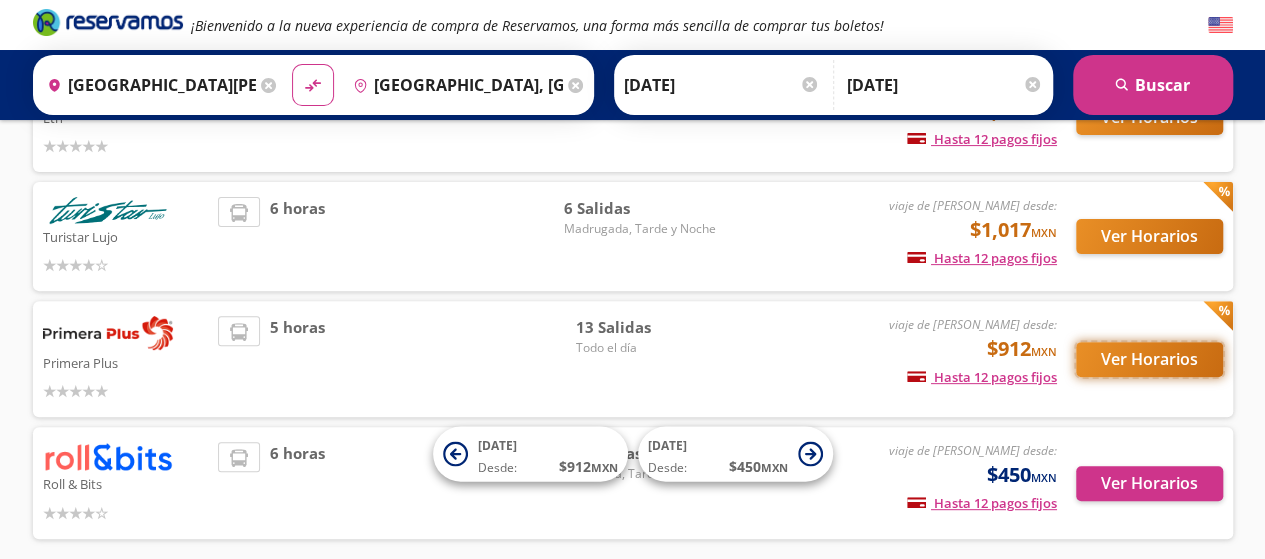 click on "Ver Horarios" at bounding box center [1149, 359] 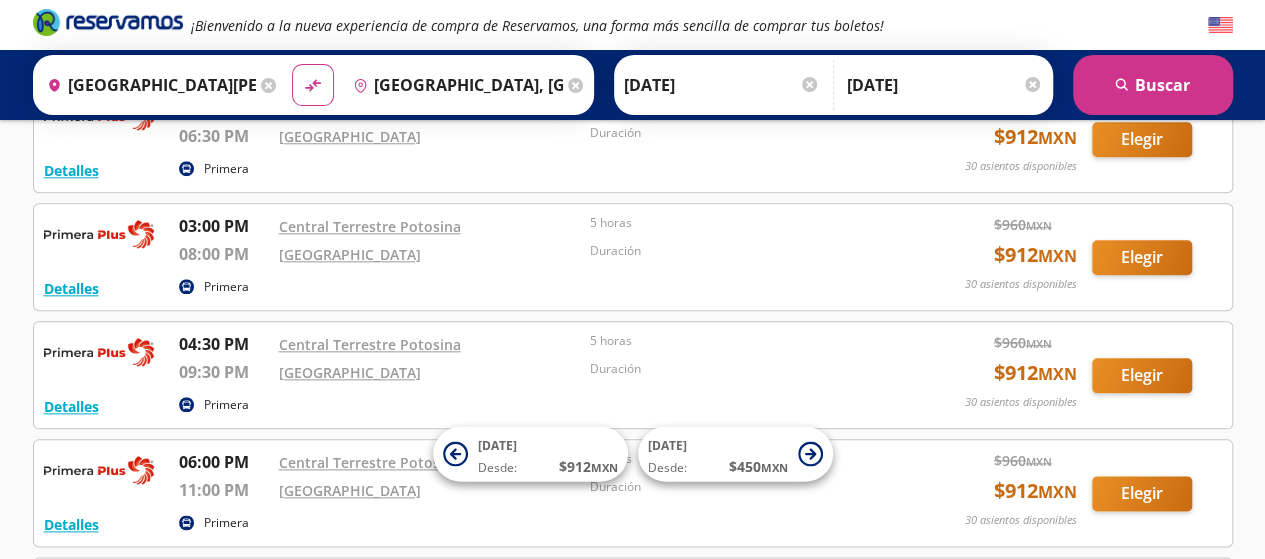 scroll, scrollTop: 1000, scrollLeft: 0, axis: vertical 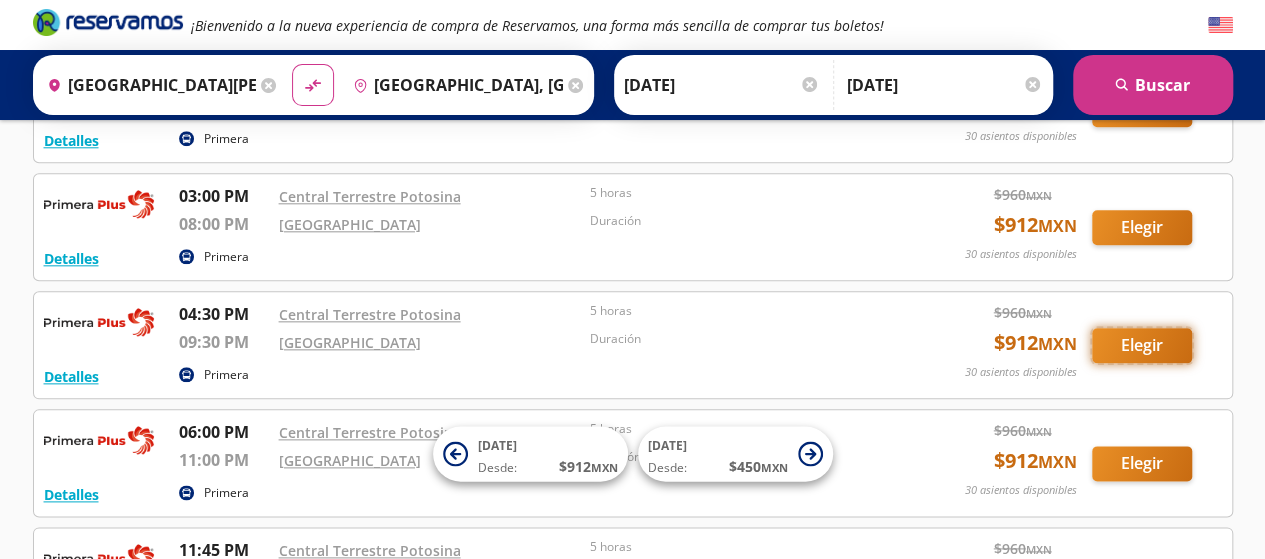 click on "Elegir" at bounding box center [1142, 345] 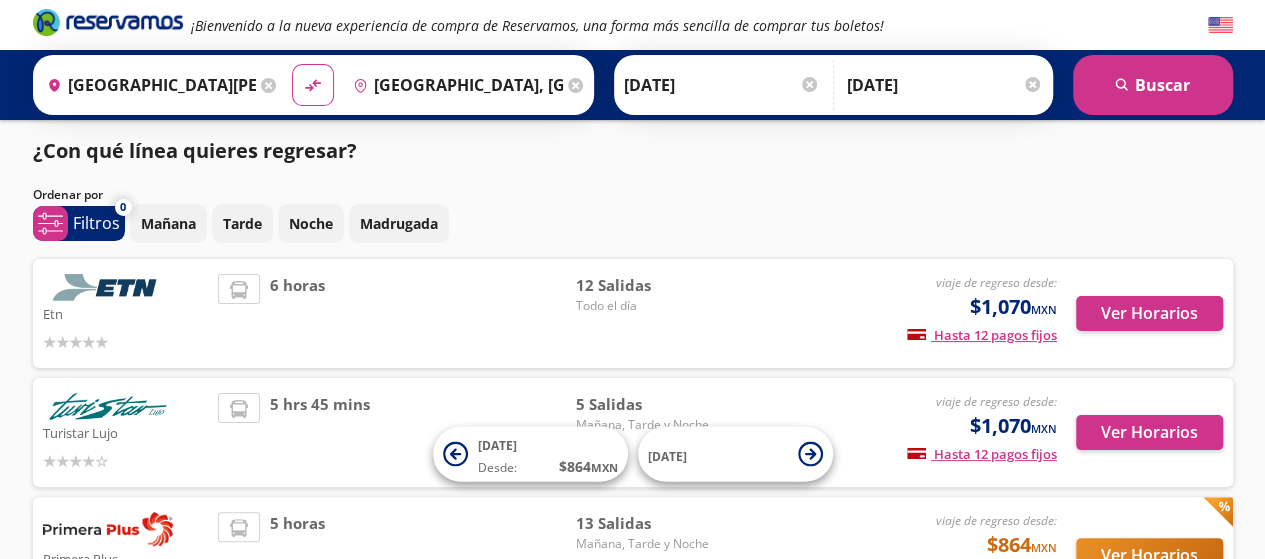 scroll, scrollTop: 0, scrollLeft: 0, axis: both 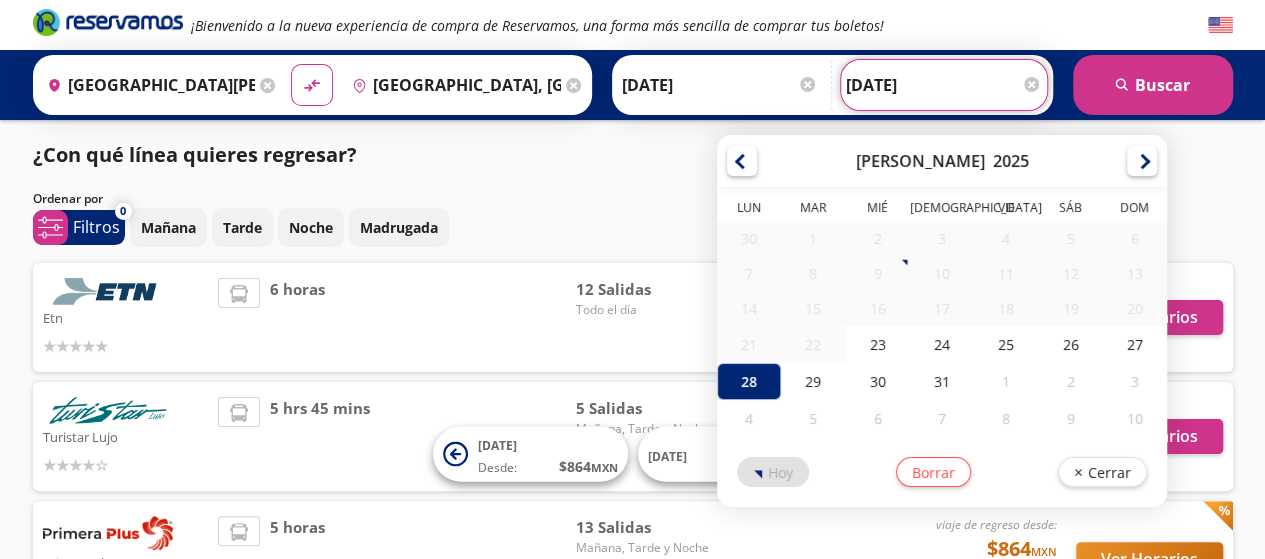 click on "[DATE]" at bounding box center [944, 85] 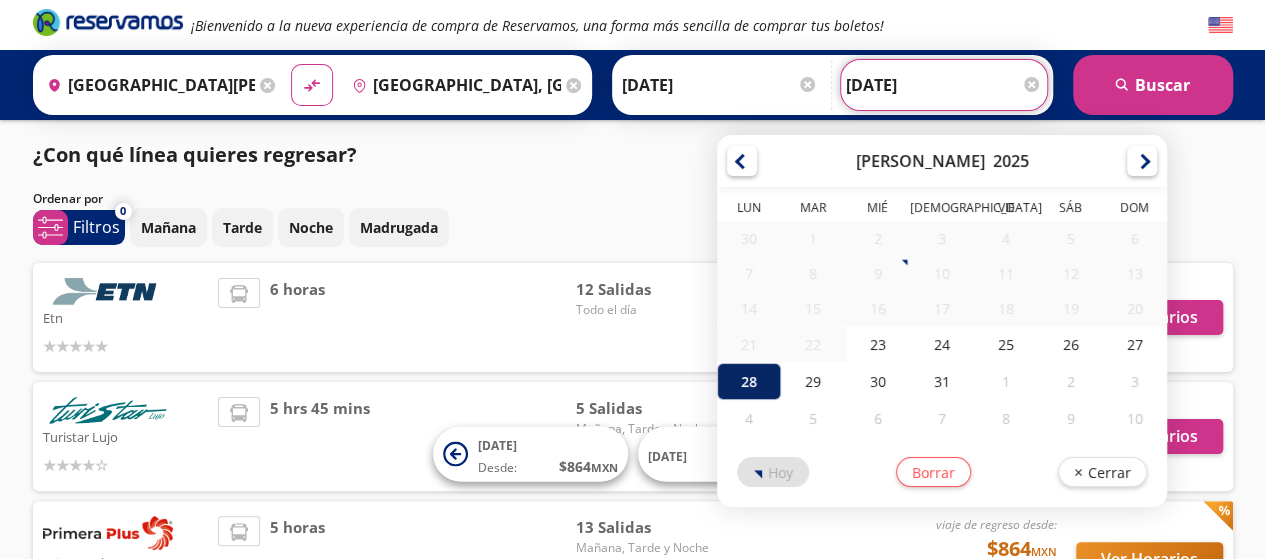 click on "28" at bounding box center [749, 381] 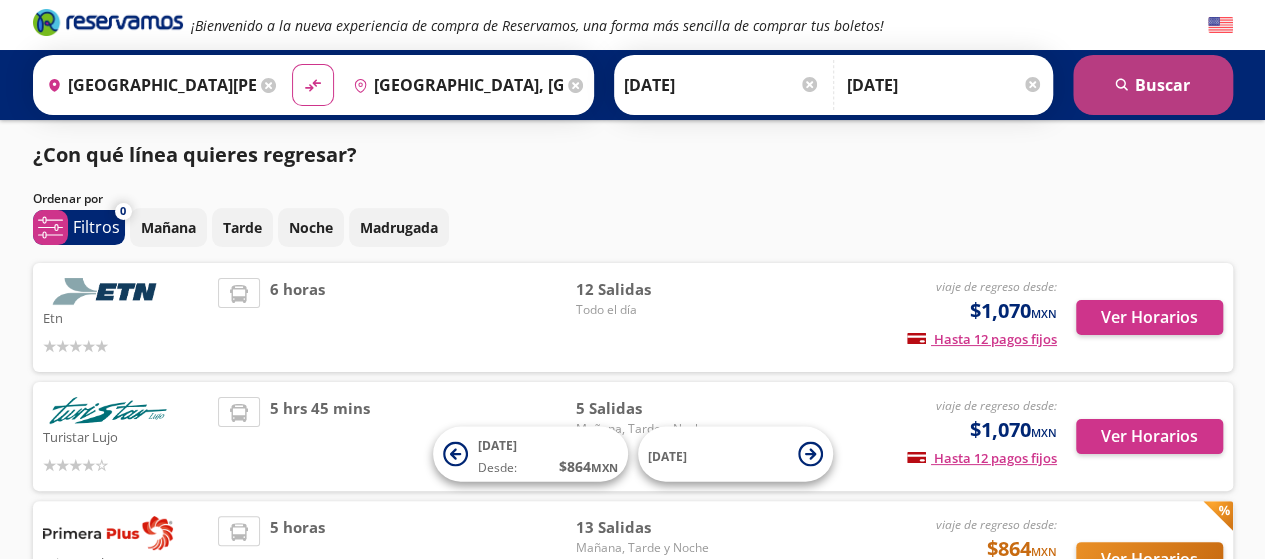 click on "search
[GEOGRAPHIC_DATA]" at bounding box center [1153, 85] 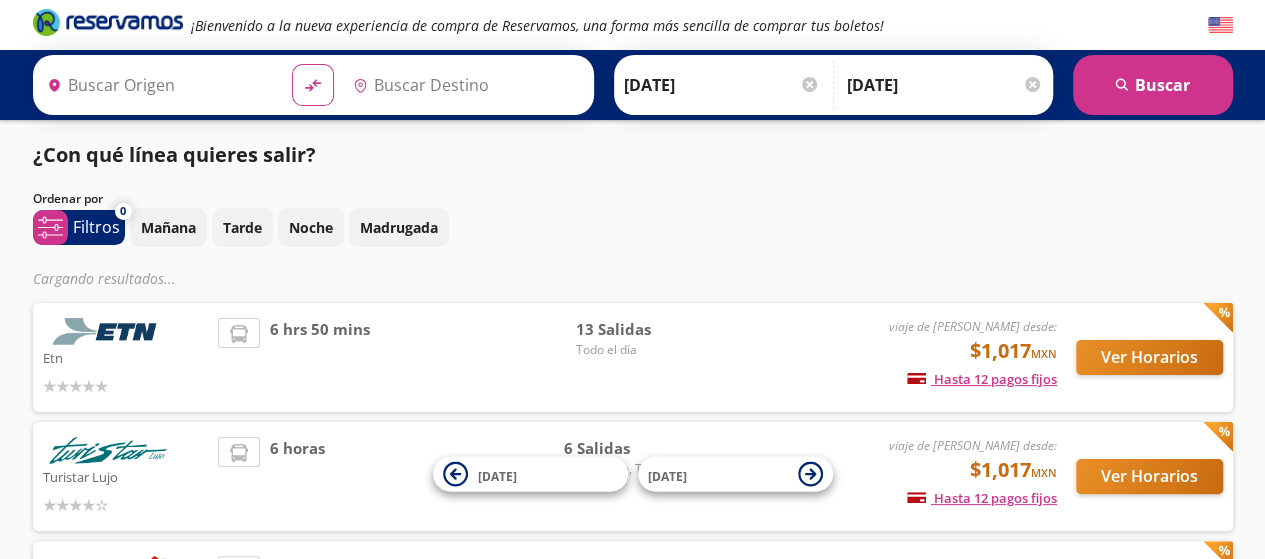 type on "[GEOGRAPHIC_DATA][PERSON_NAME], [GEOGRAPHIC_DATA][PERSON_NAME]" 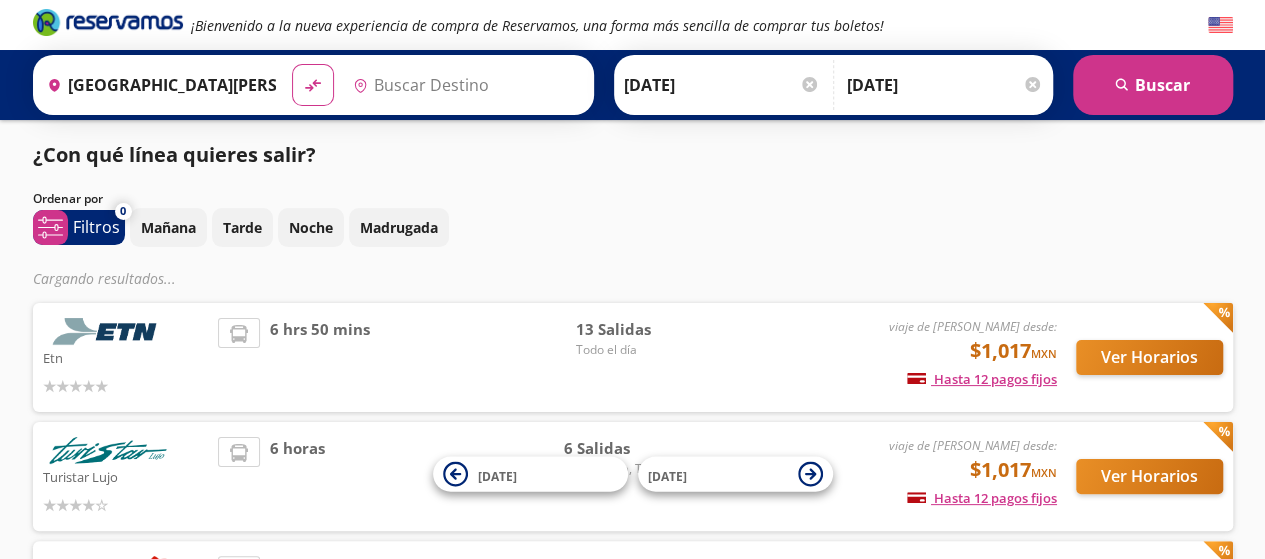 type on "[GEOGRAPHIC_DATA], [GEOGRAPHIC_DATA]" 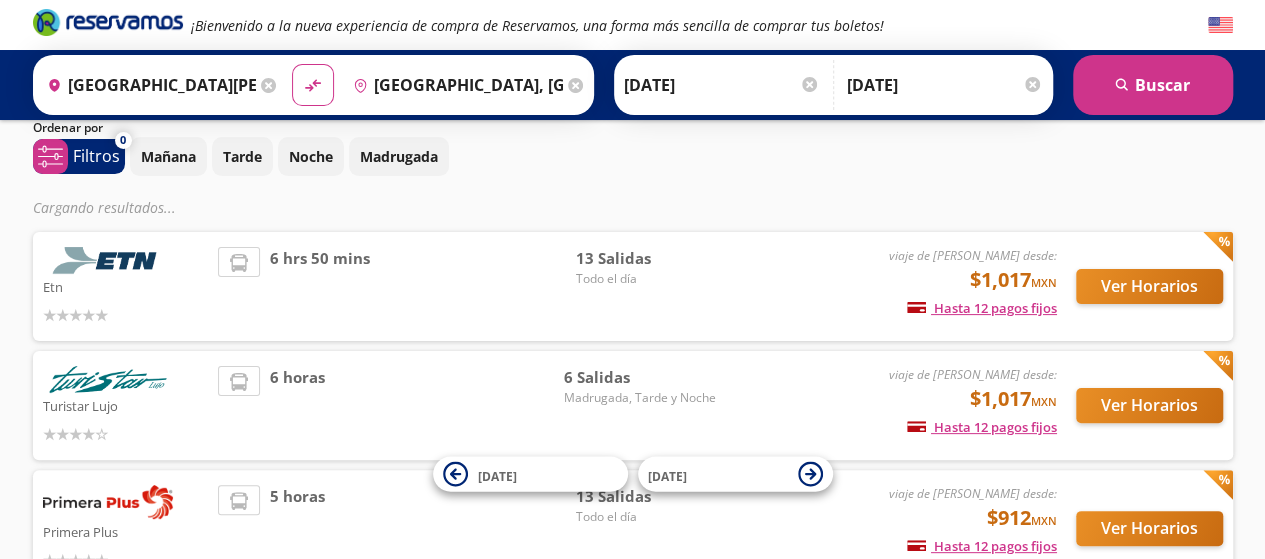 scroll, scrollTop: 300, scrollLeft: 0, axis: vertical 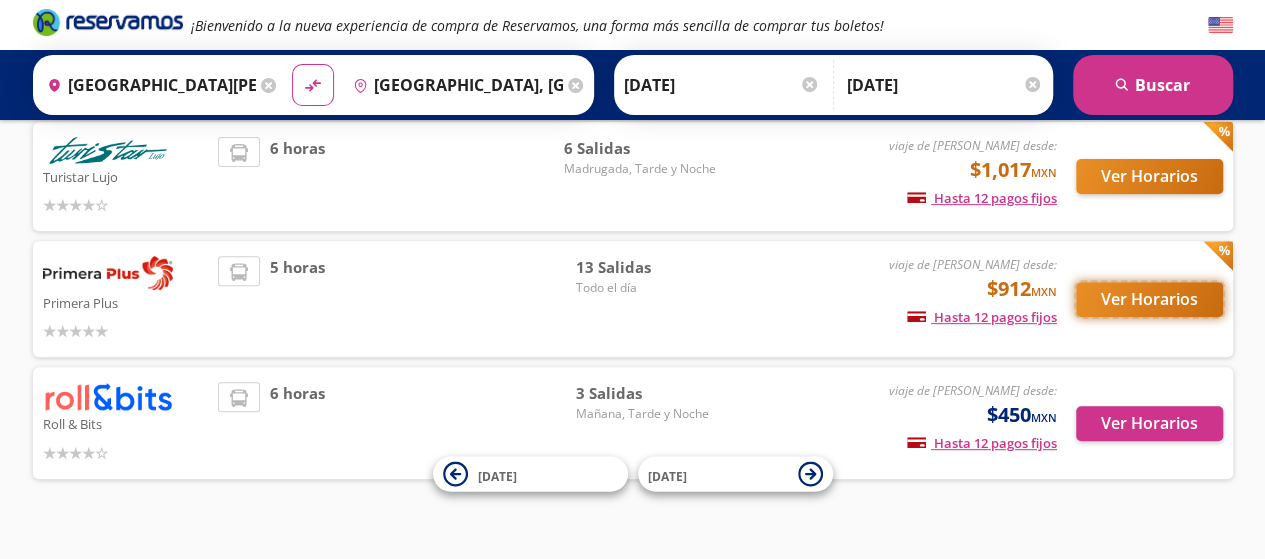 click on "Ver Horarios" at bounding box center [1149, 299] 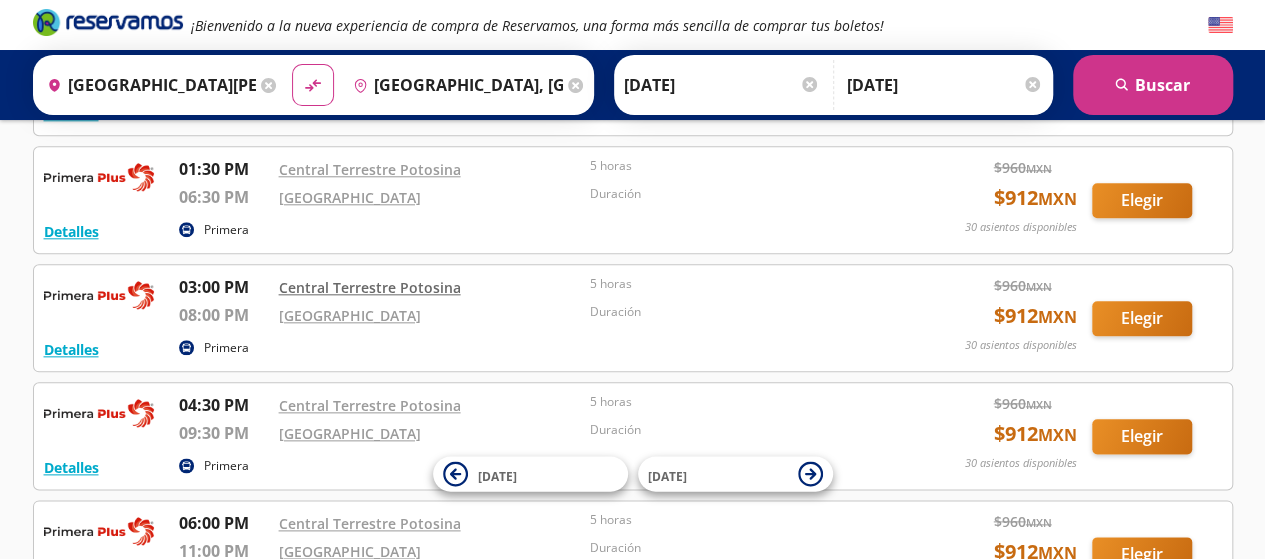 scroll, scrollTop: 1000, scrollLeft: 0, axis: vertical 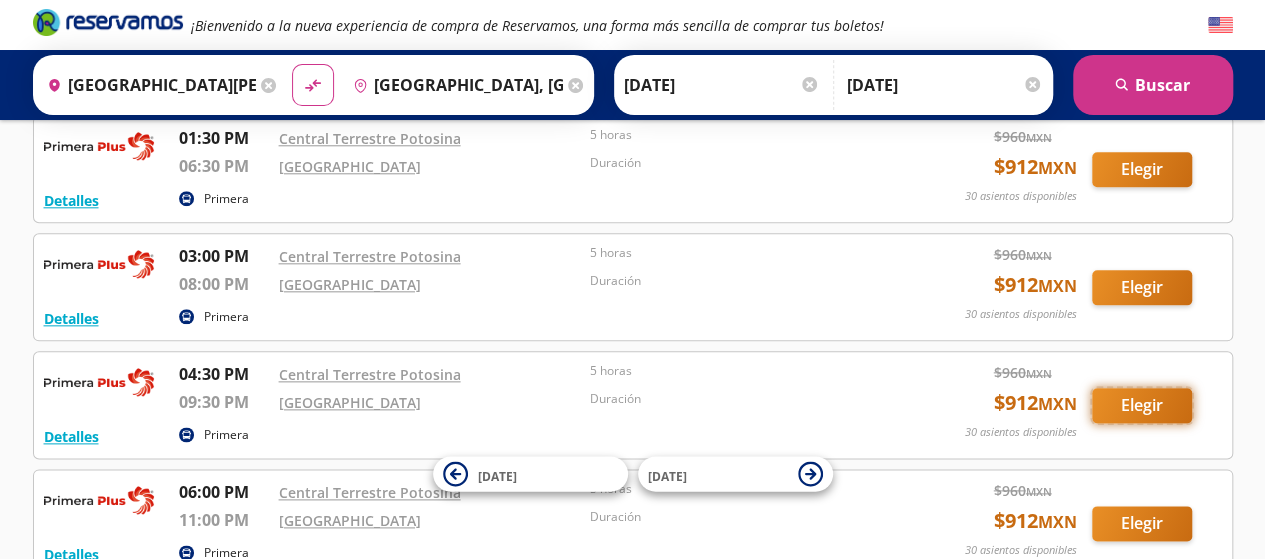 click on "Elegir" at bounding box center (1142, 405) 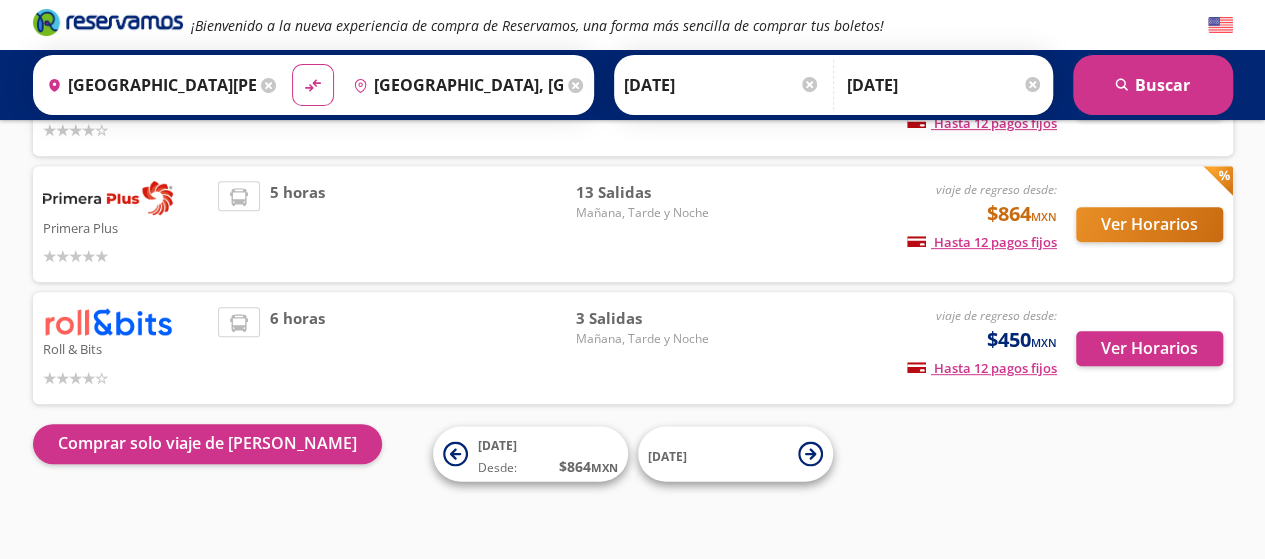 scroll, scrollTop: 340, scrollLeft: 0, axis: vertical 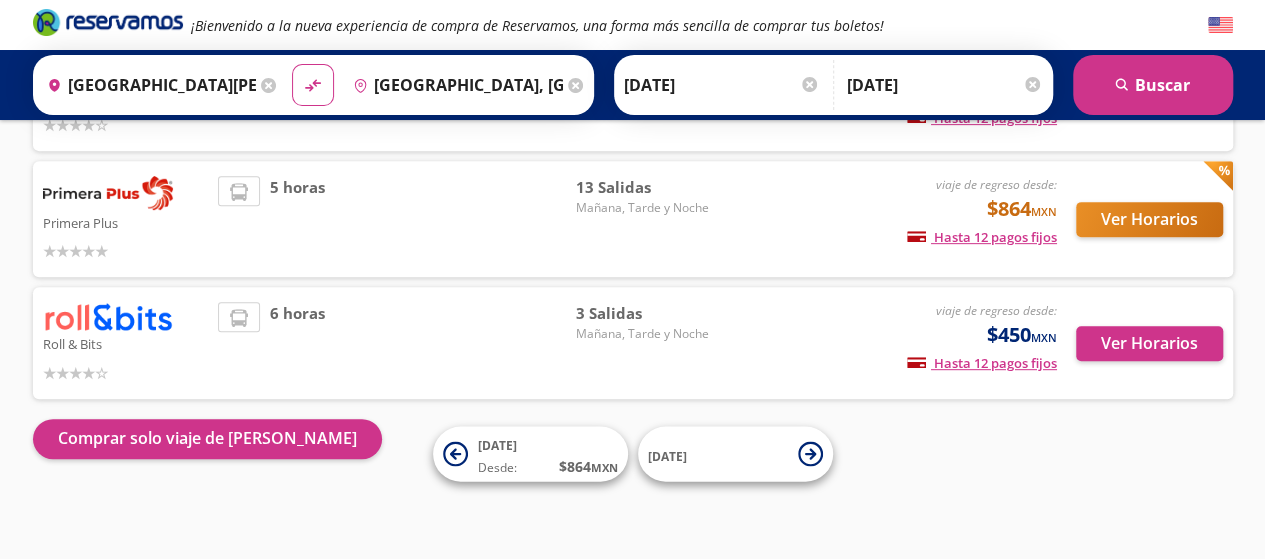 click at bounding box center [108, 193] 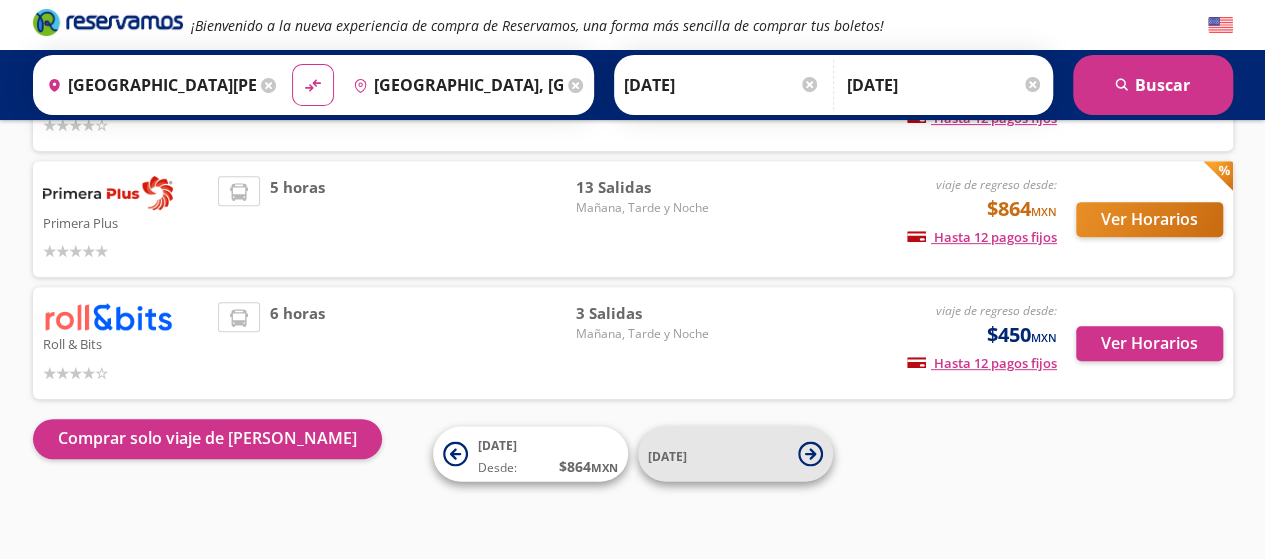 click 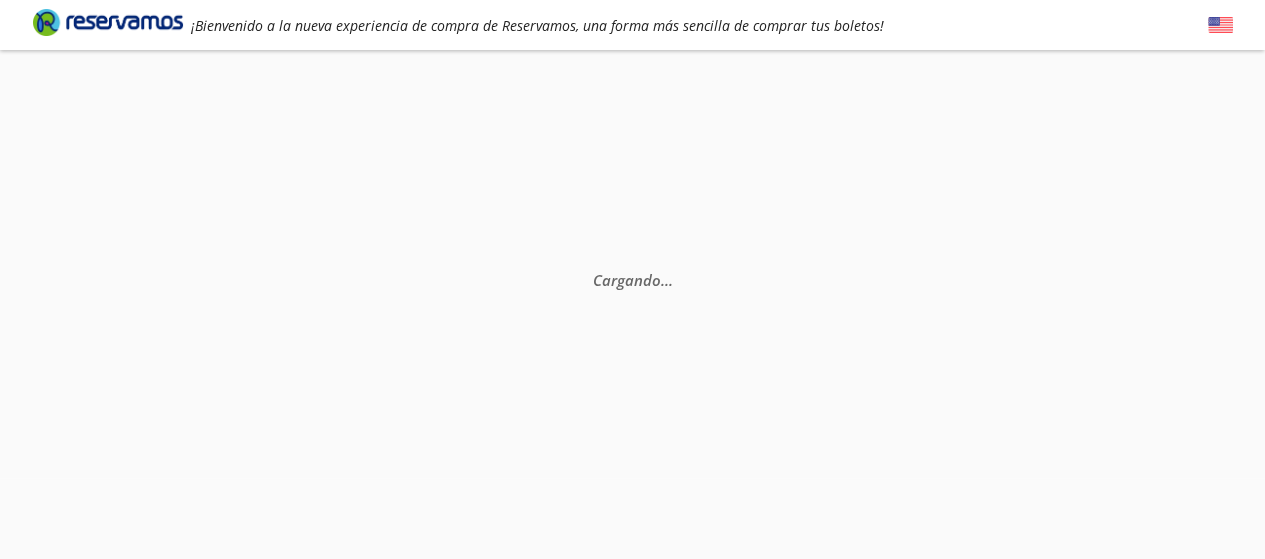 scroll, scrollTop: 0, scrollLeft: 0, axis: both 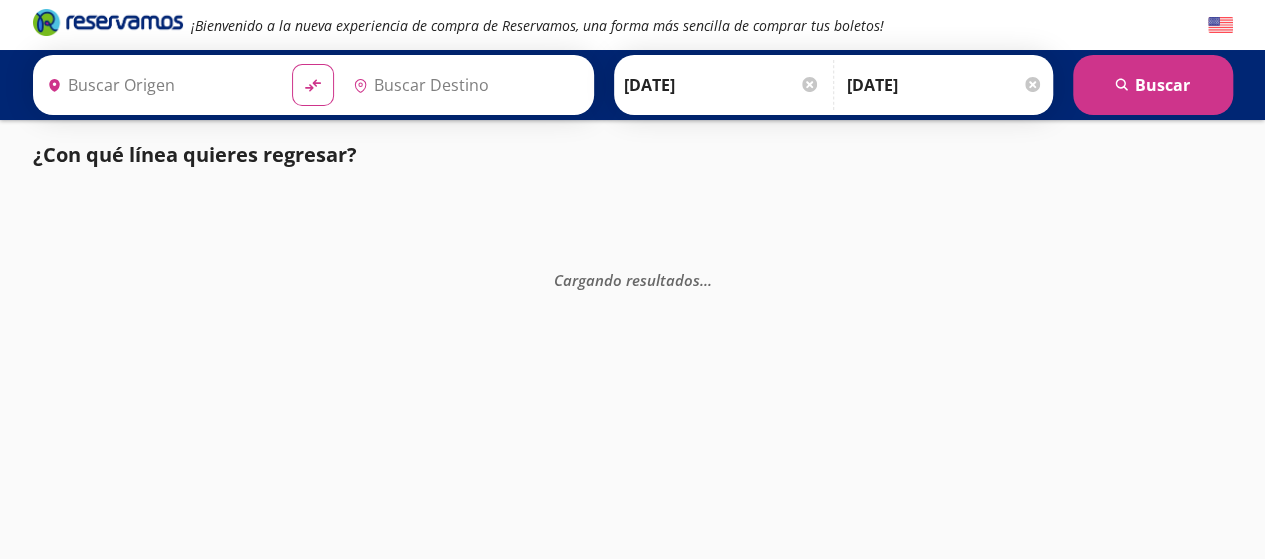 type on "[GEOGRAPHIC_DATA][PERSON_NAME], [GEOGRAPHIC_DATA][PERSON_NAME]" 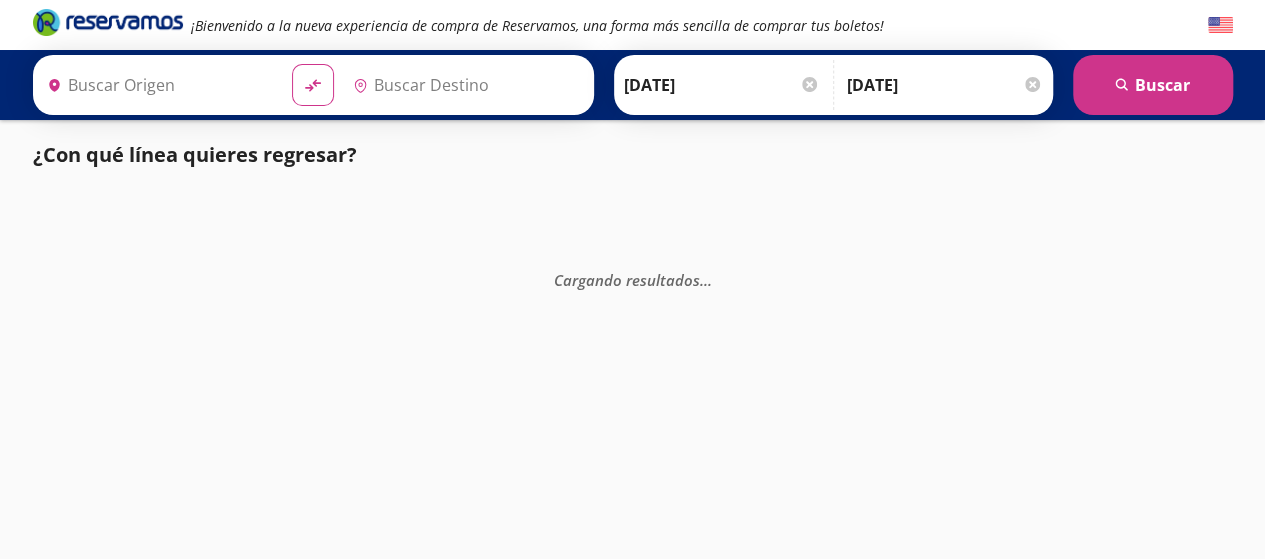 type on "[GEOGRAPHIC_DATA], [GEOGRAPHIC_DATA]" 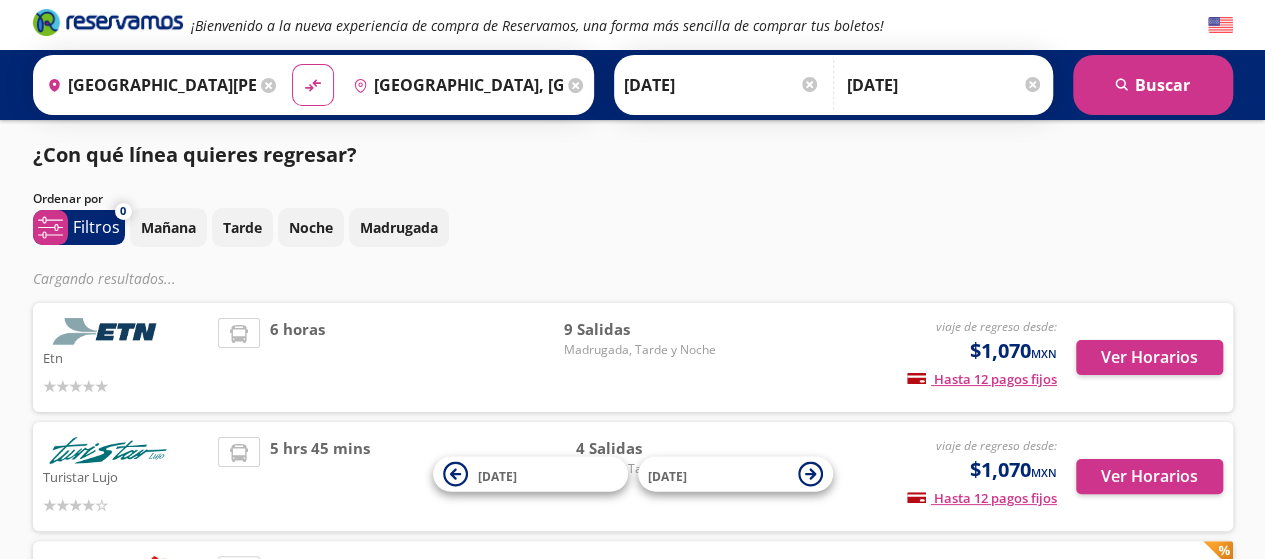 click on "[DATE]" at bounding box center [945, 85] 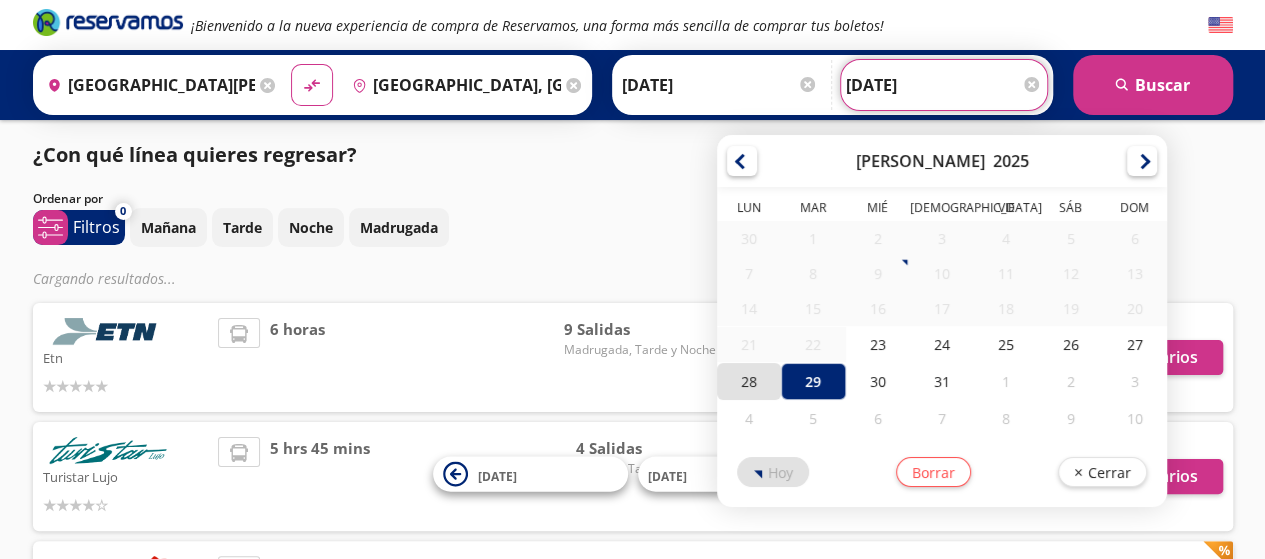 click on "28" at bounding box center [749, 381] 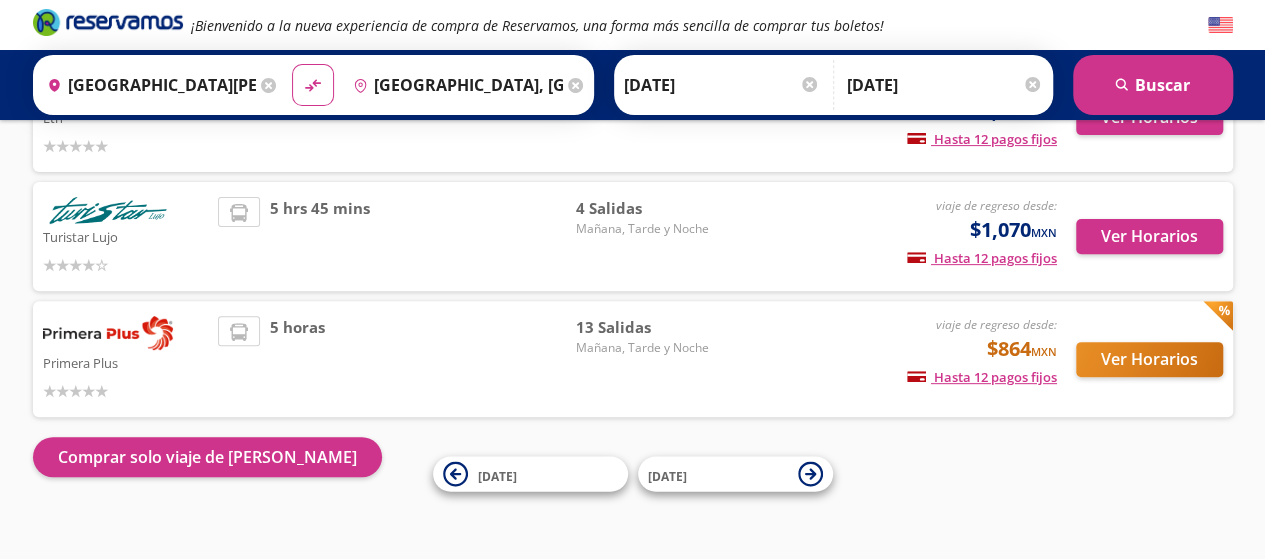 scroll, scrollTop: 258, scrollLeft: 0, axis: vertical 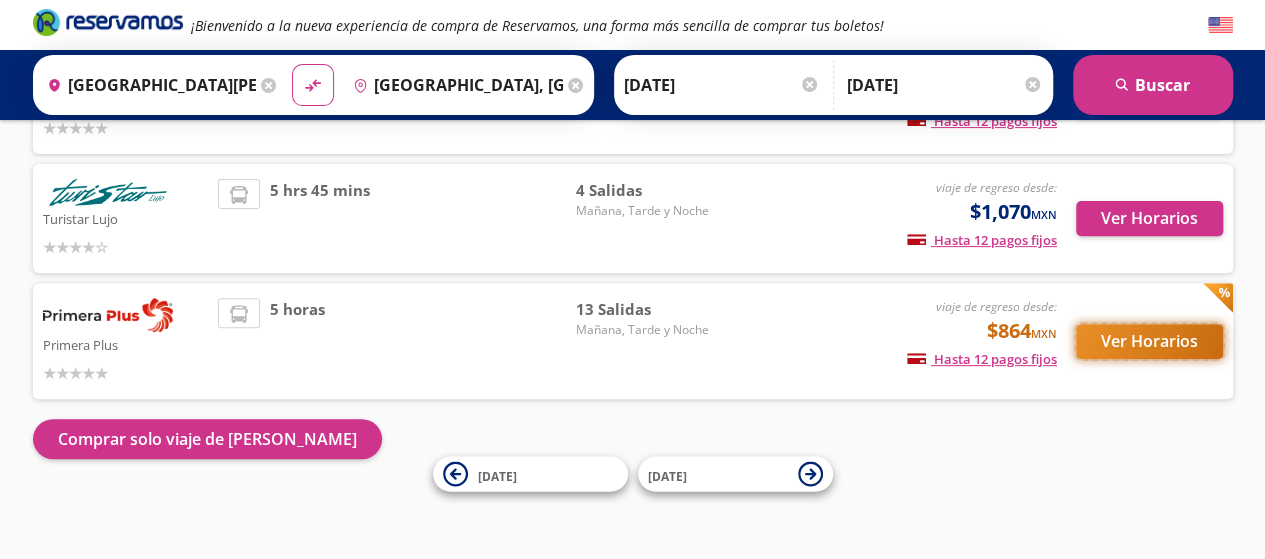 click on "Ver Horarios" at bounding box center (1149, 341) 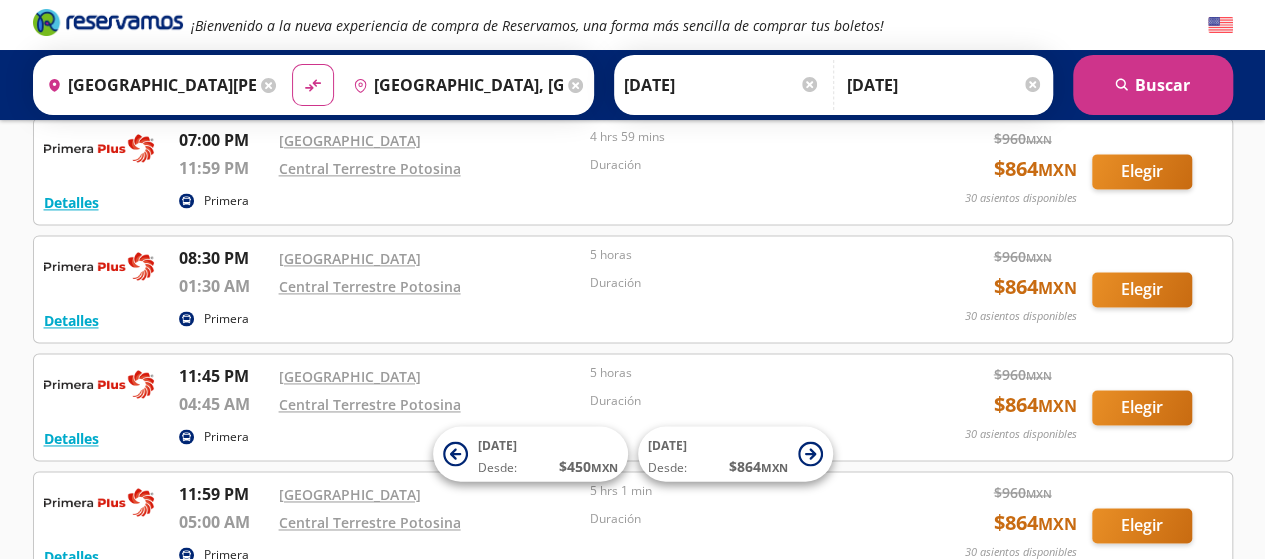 scroll, scrollTop: 1176, scrollLeft: 0, axis: vertical 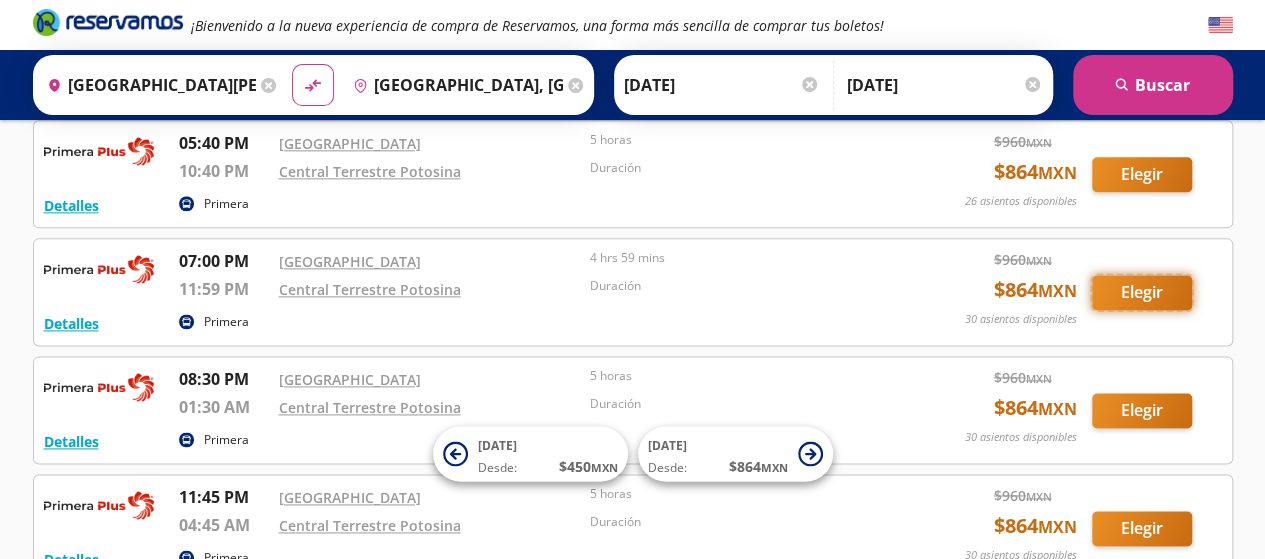 click on "Elegir" at bounding box center (1142, 292) 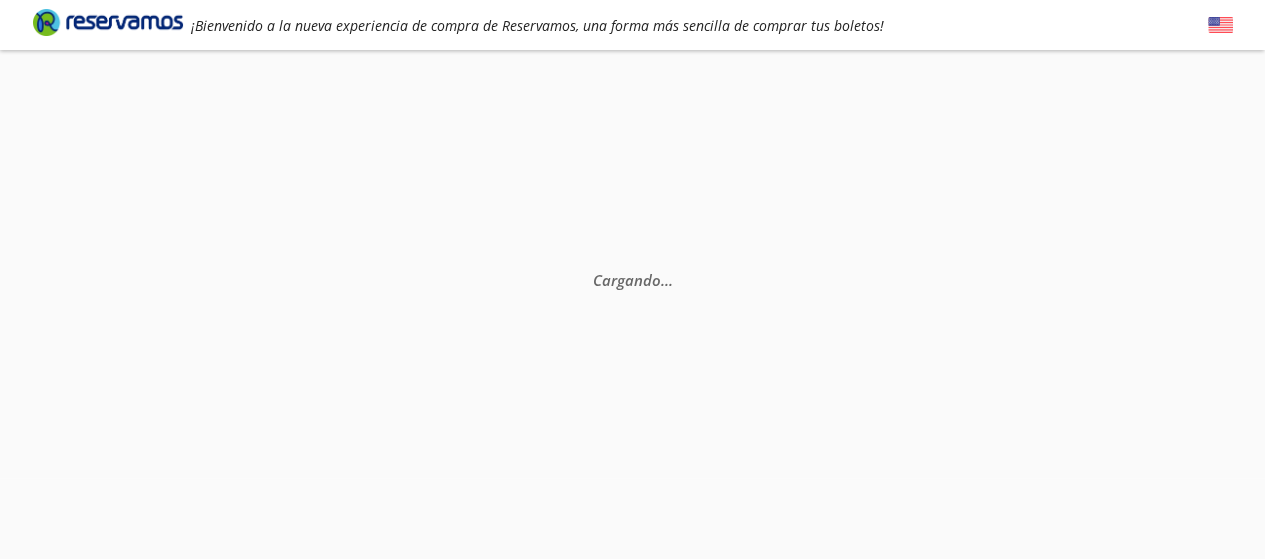 scroll, scrollTop: 0, scrollLeft: 0, axis: both 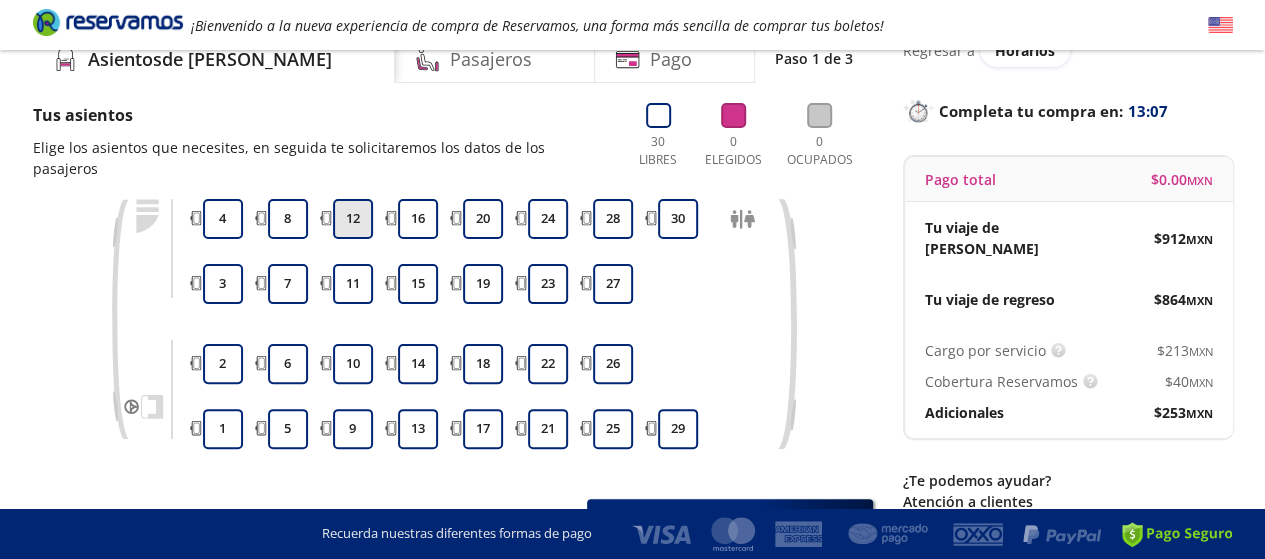 click on "12" at bounding box center [353, 219] 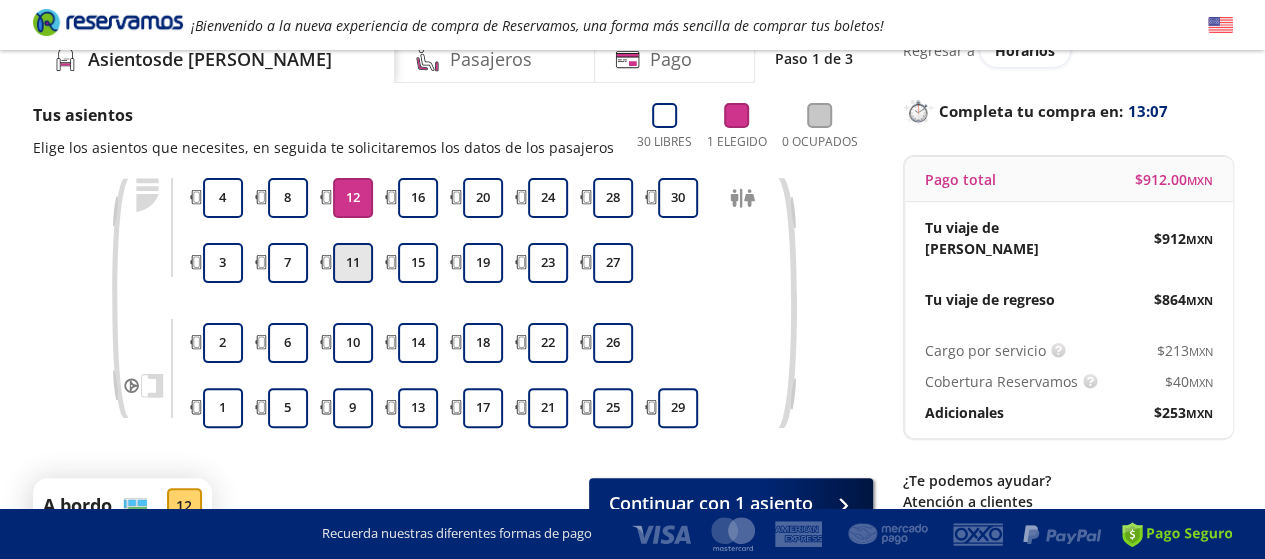 click on "11" at bounding box center [353, 263] 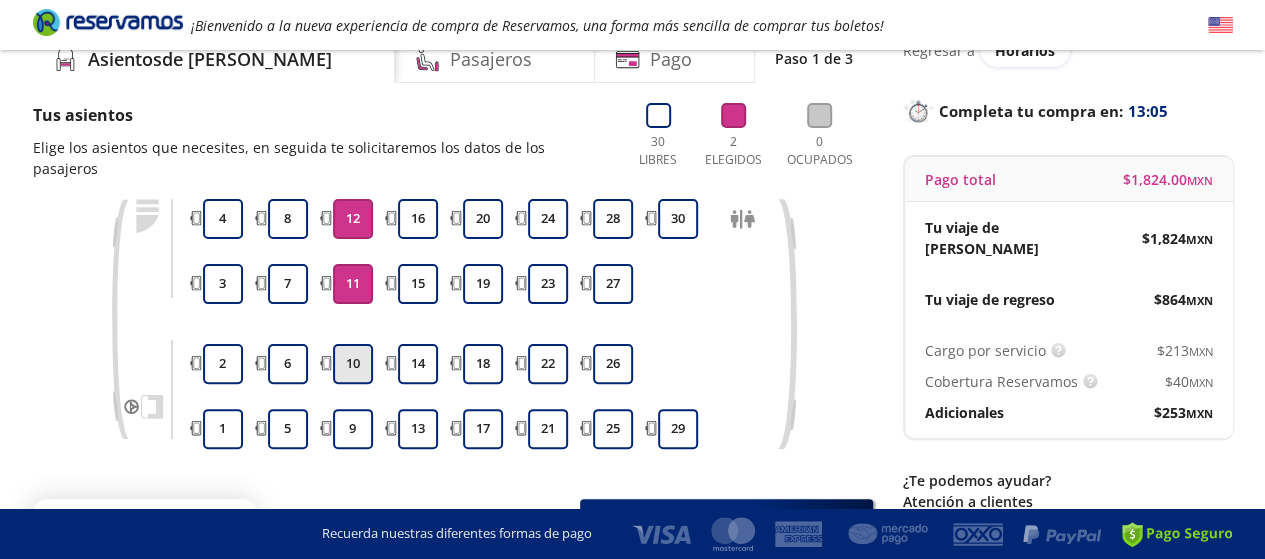 click on "10" at bounding box center [353, 364] 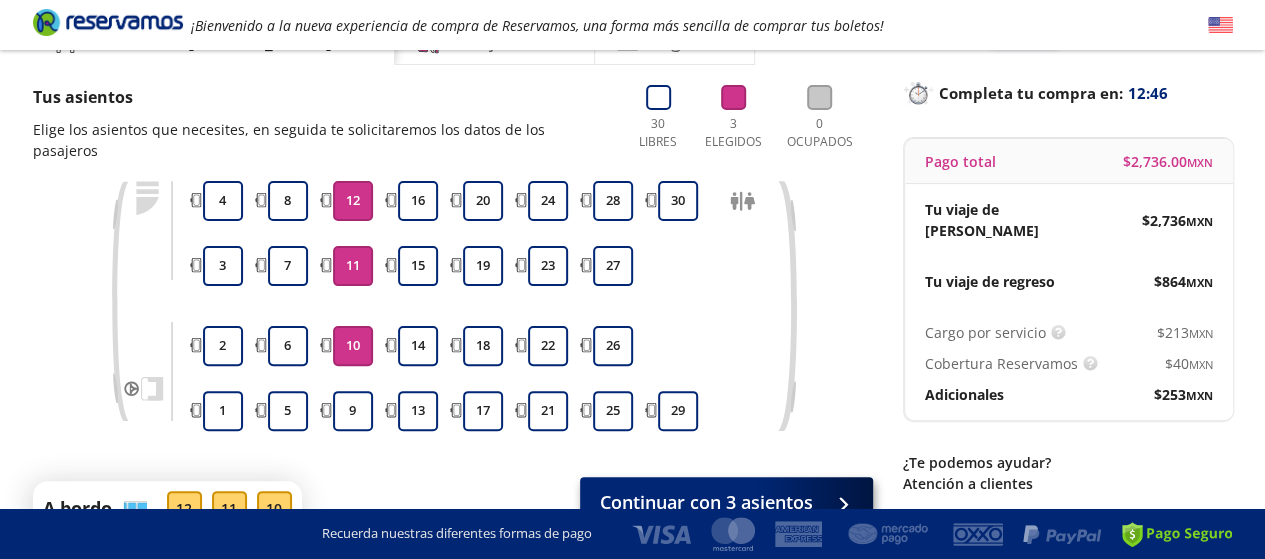 scroll, scrollTop: 208, scrollLeft: 0, axis: vertical 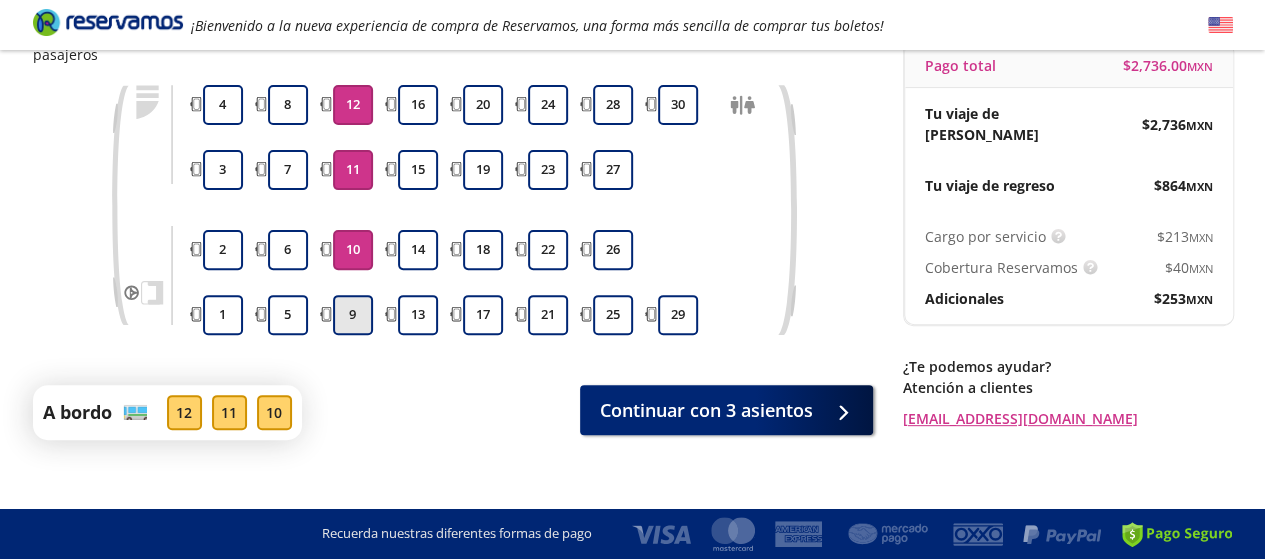 click on "9" at bounding box center (353, 315) 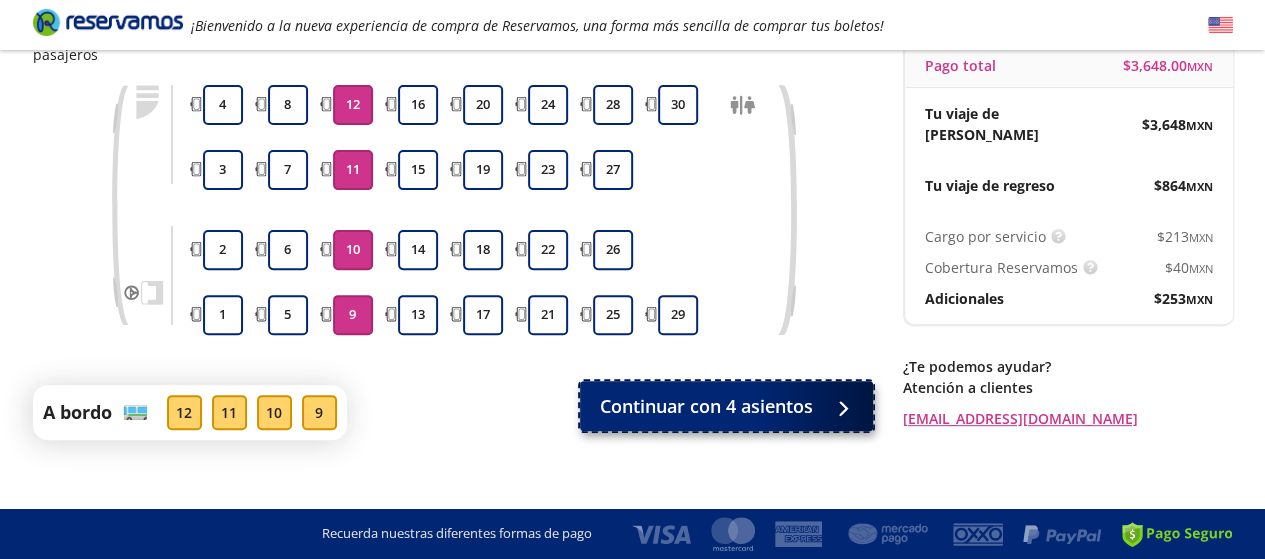 click on "Continuar con 4 asientos" at bounding box center (706, 406) 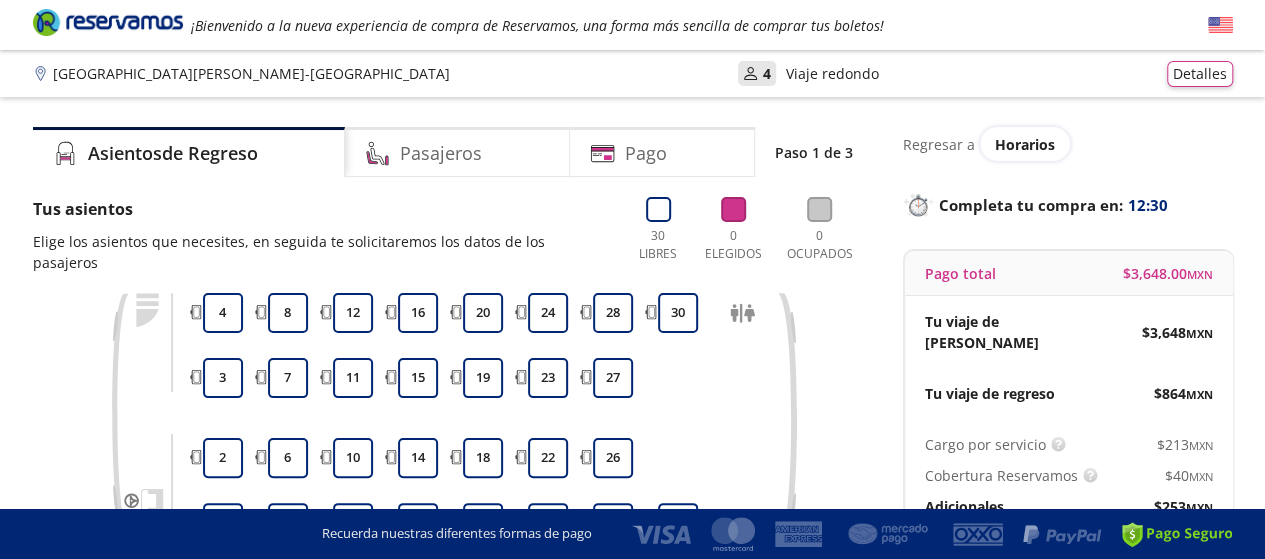 scroll, scrollTop: 0, scrollLeft: 0, axis: both 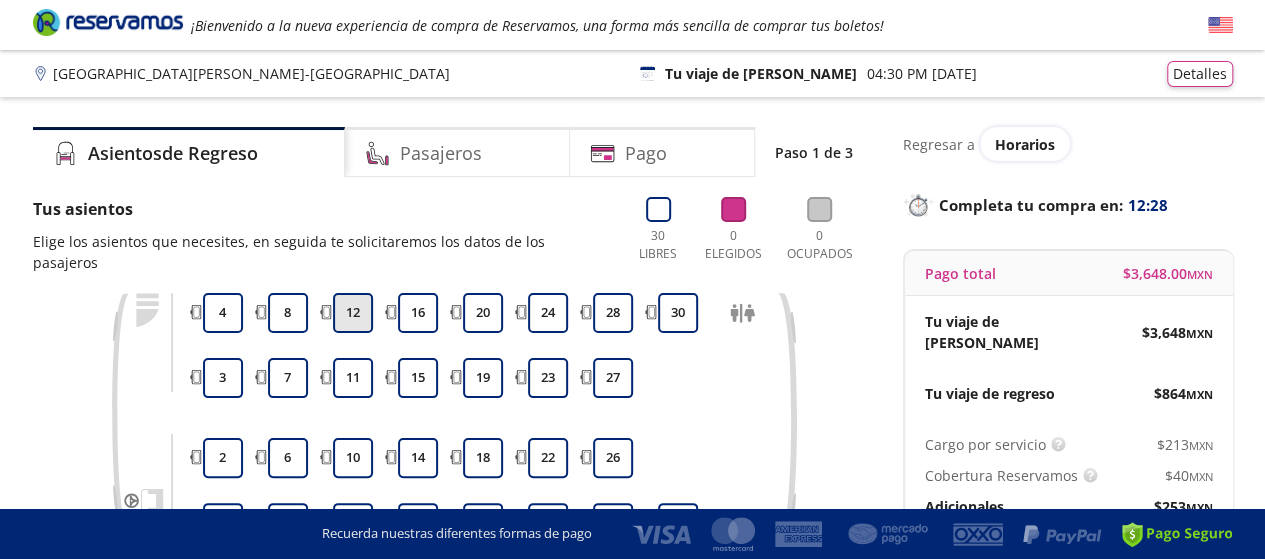 click on "12" at bounding box center [353, 313] 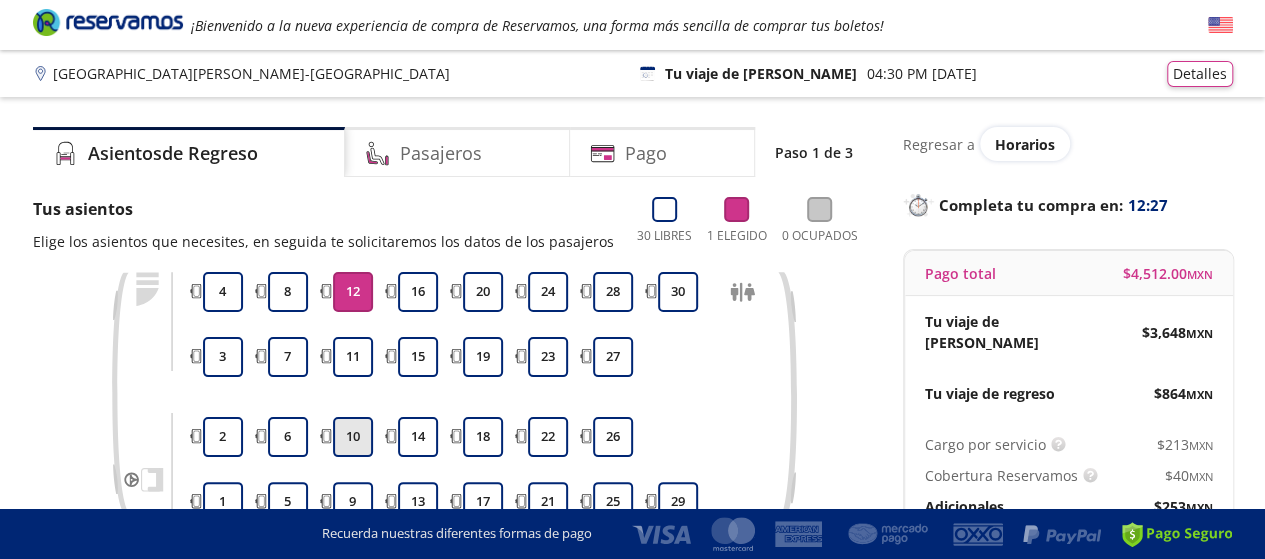 drag, startPoint x: 354, startPoint y: 347, endPoint x: 343, endPoint y: 417, distance: 70.85902 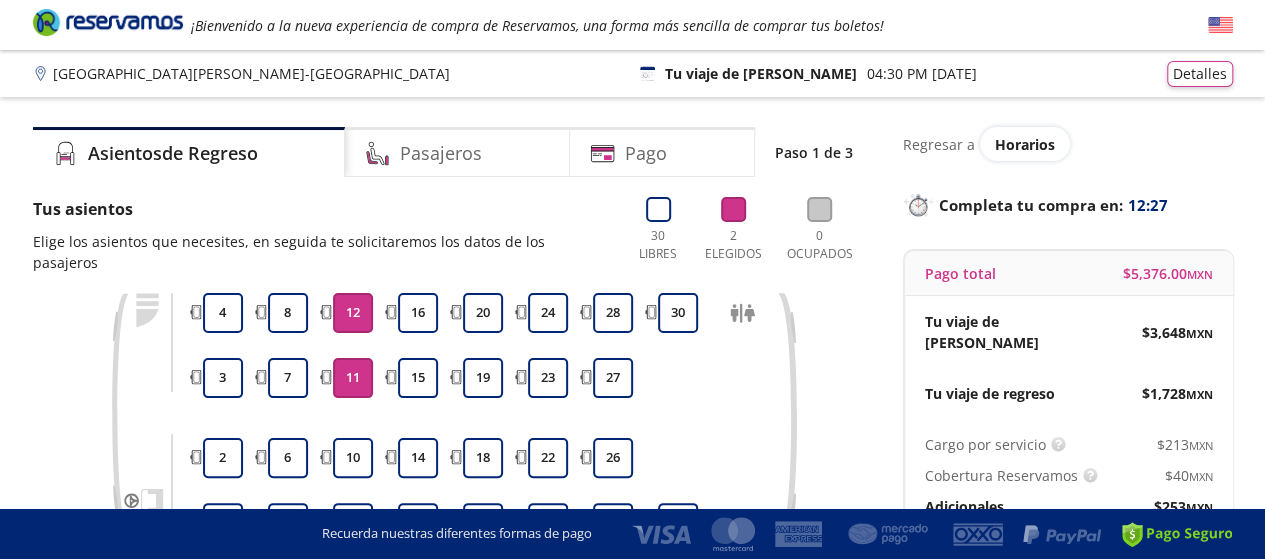 drag, startPoint x: 343, startPoint y: 419, endPoint x: 344, endPoint y: 457, distance: 38.013157 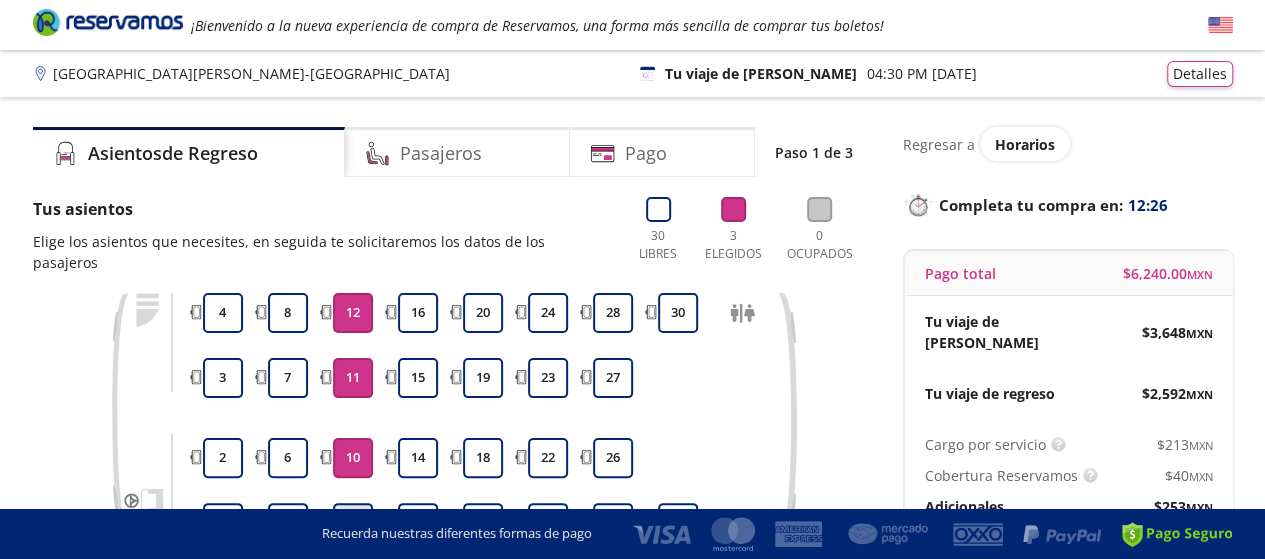 click on "9" at bounding box center [353, 523] 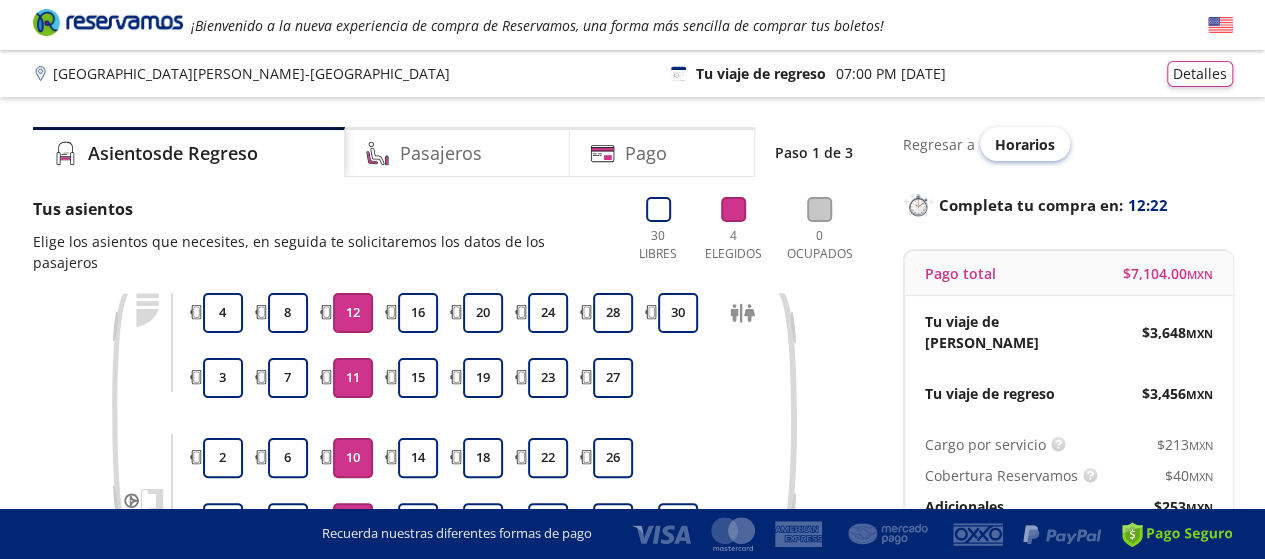 click on "Horarios" at bounding box center [1025, 144] 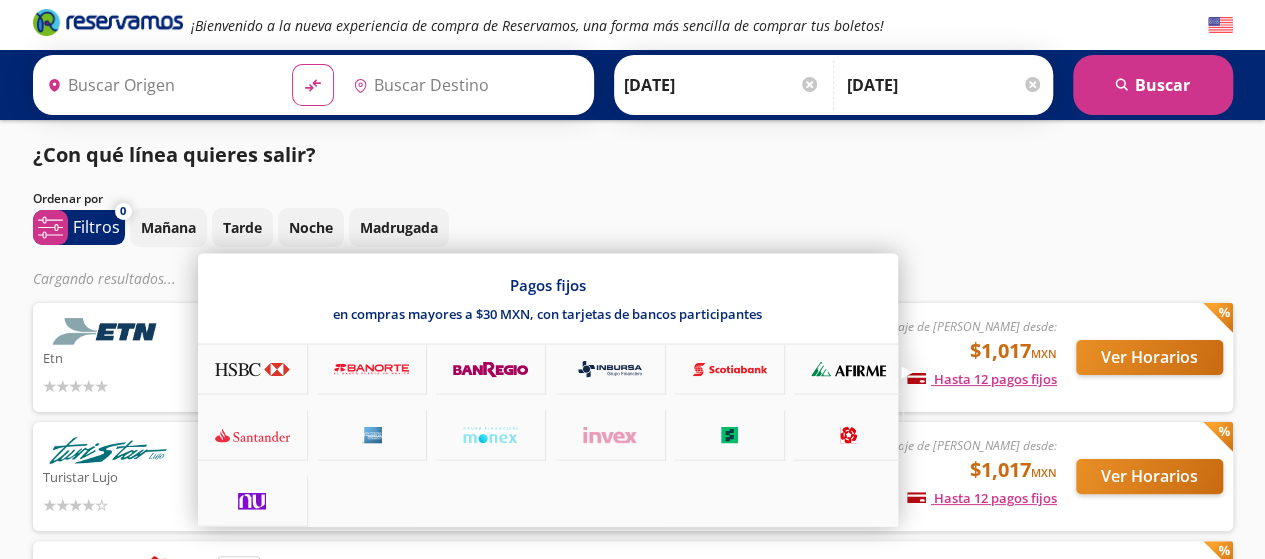 type on "[GEOGRAPHIC_DATA][PERSON_NAME], [GEOGRAPHIC_DATA][PERSON_NAME]" 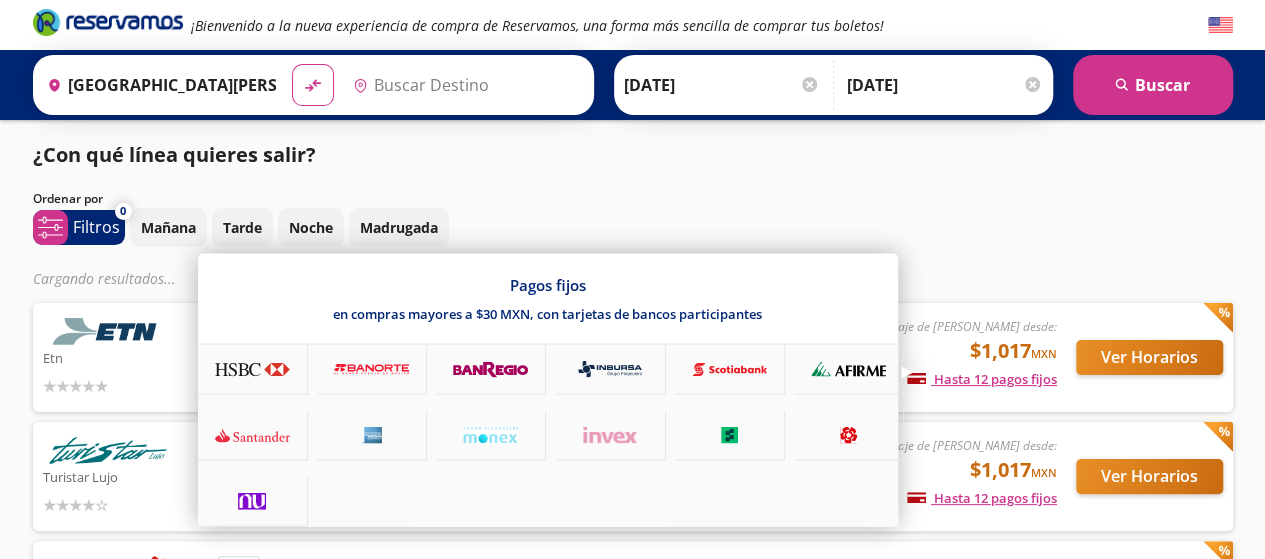 type on "[GEOGRAPHIC_DATA], [GEOGRAPHIC_DATA]" 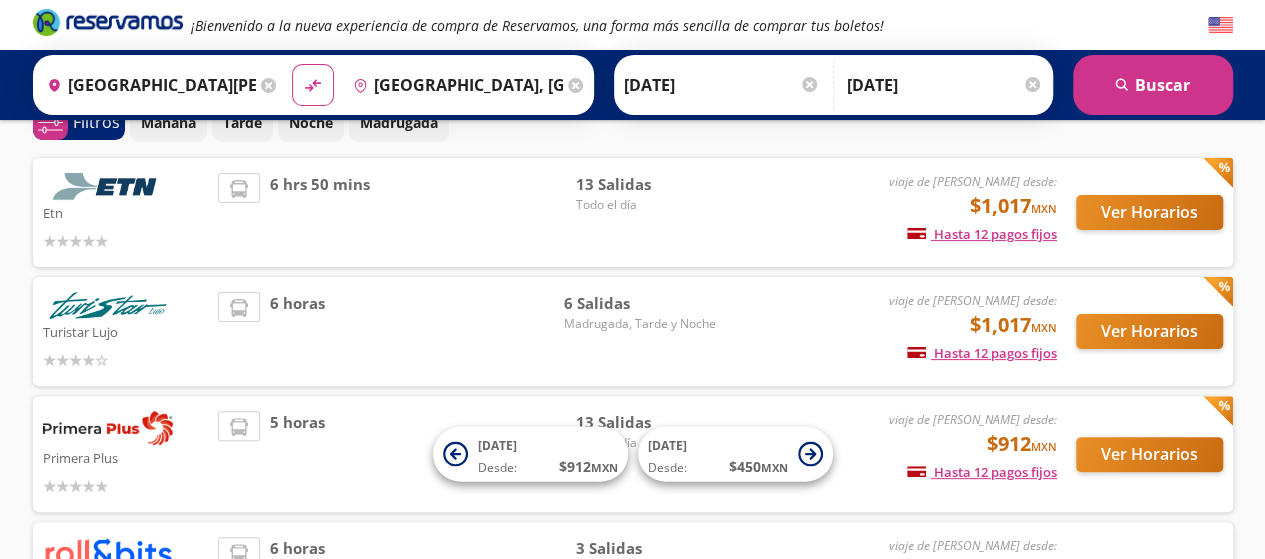 scroll, scrollTop: 290, scrollLeft: 0, axis: vertical 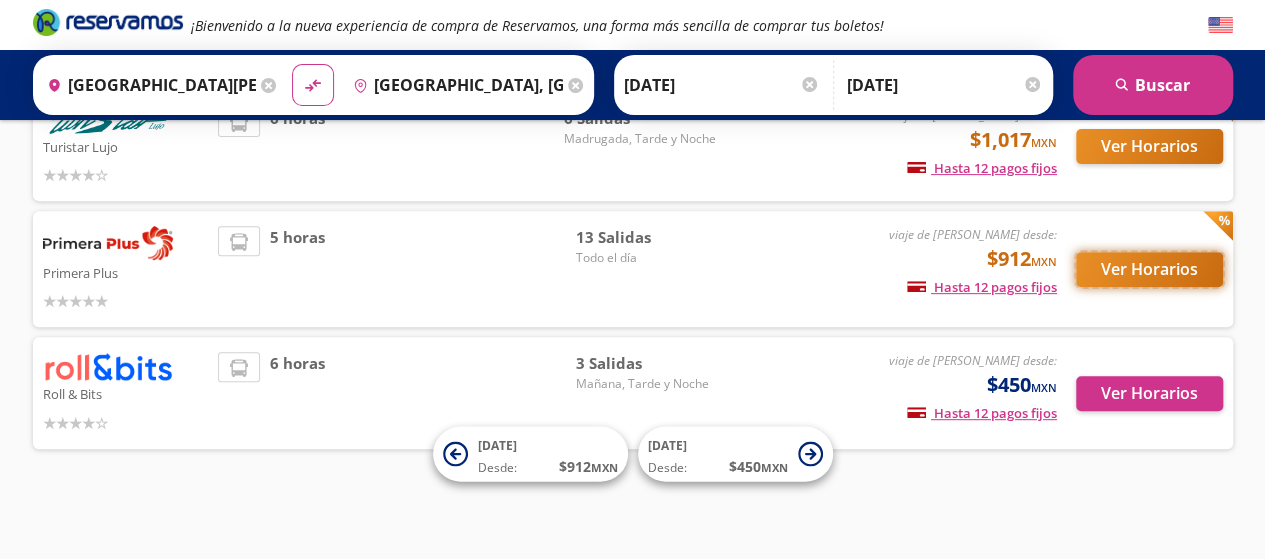click on "Ver Horarios" at bounding box center (1149, 269) 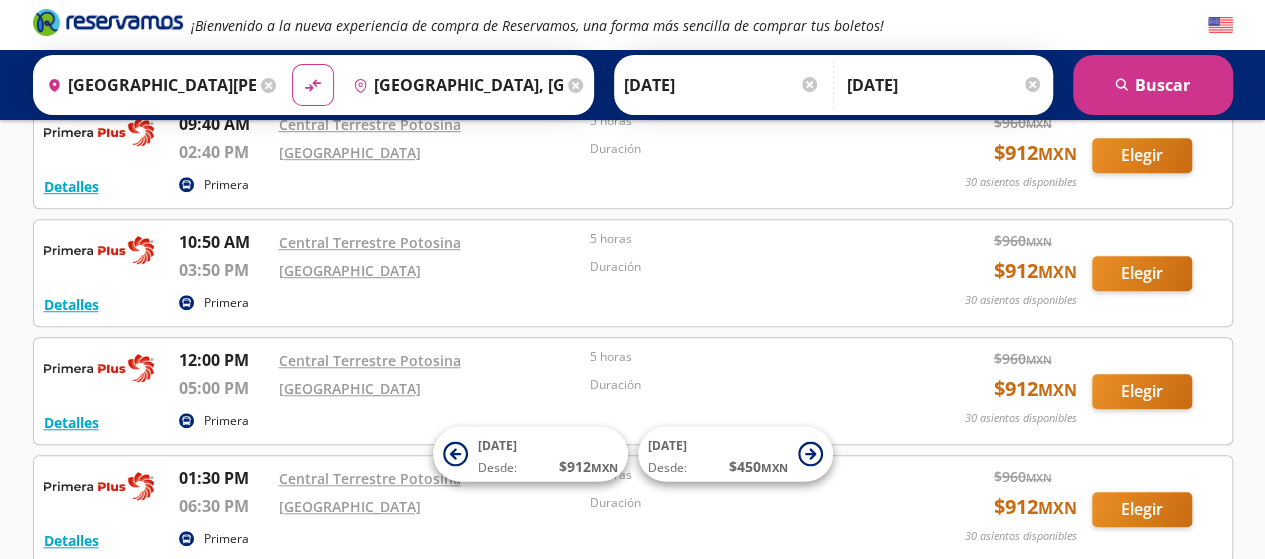 scroll, scrollTop: 520, scrollLeft: 0, axis: vertical 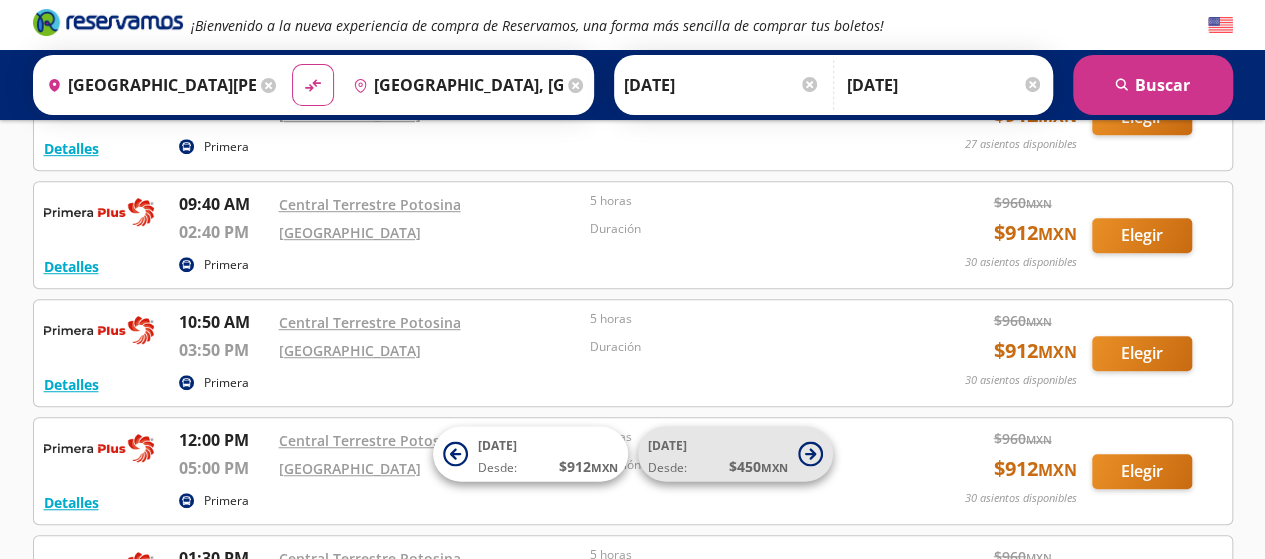 click 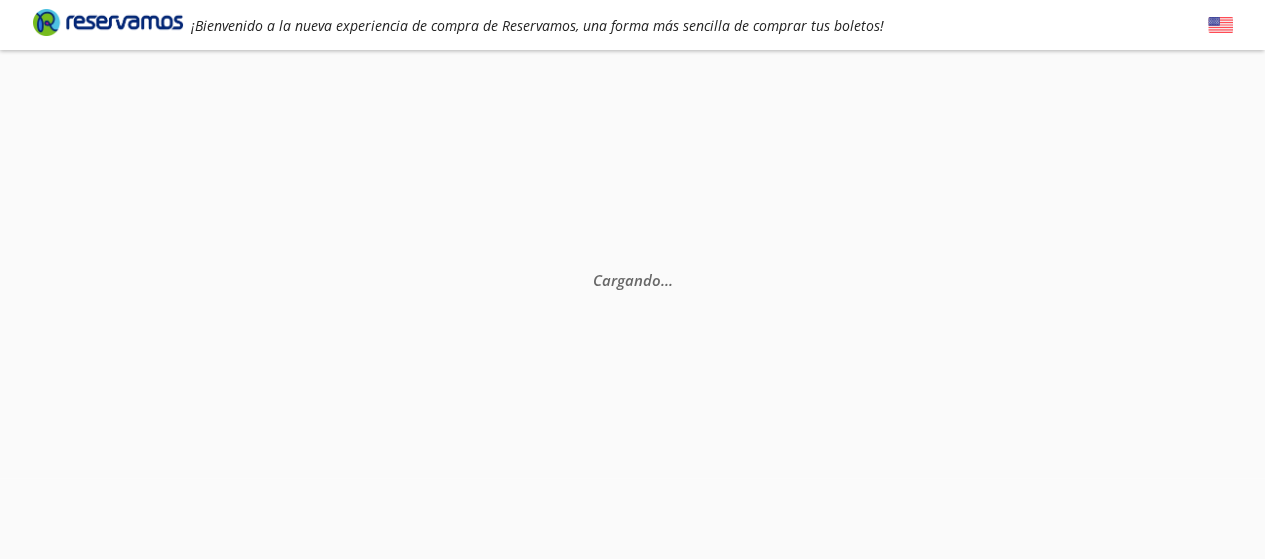 scroll, scrollTop: 0, scrollLeft: 0, axis: both 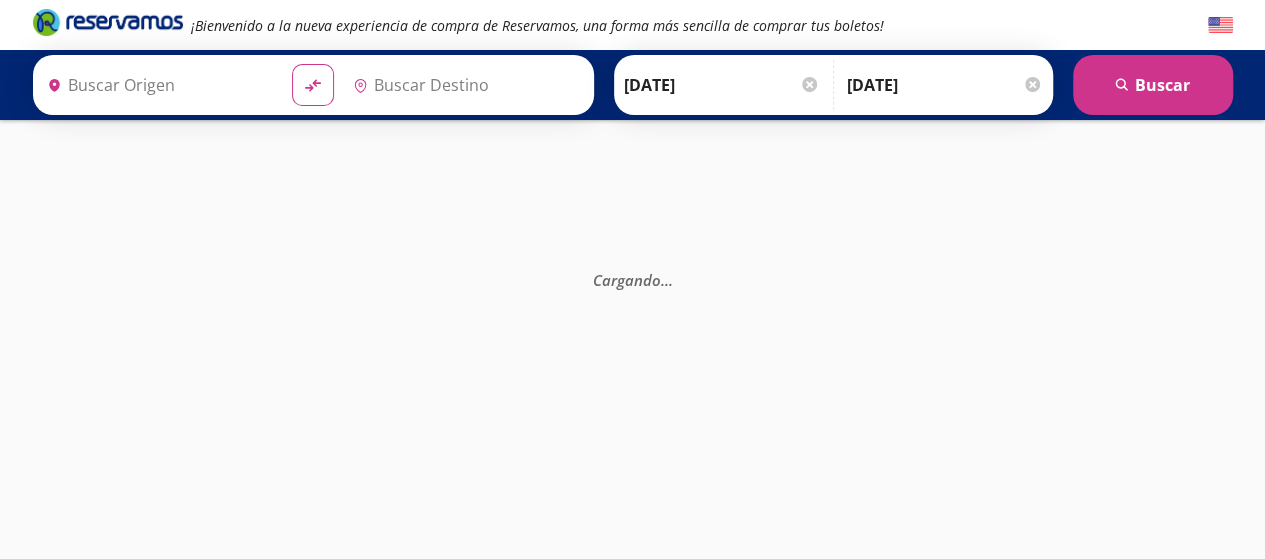type on "[GEOGRAPHIC_DATA][PERSON_NAME], [GEOGRAPHIC_DATA][PERSON_NAME]" 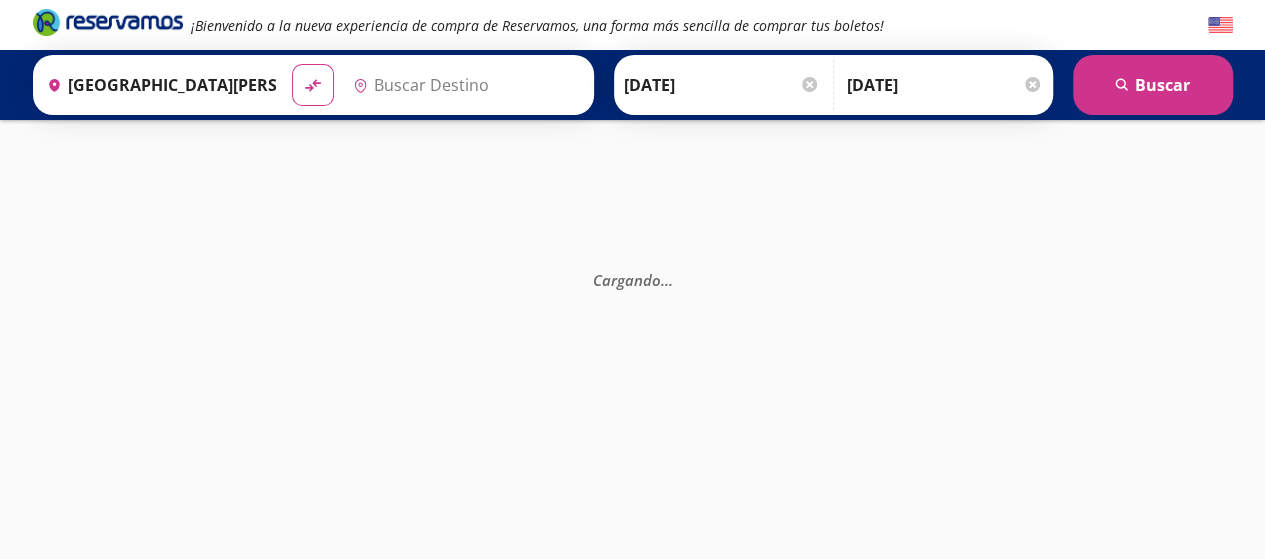 type on "[GEOGRAPHIC_DATA], [GEOGRAPHIC_DATA]" 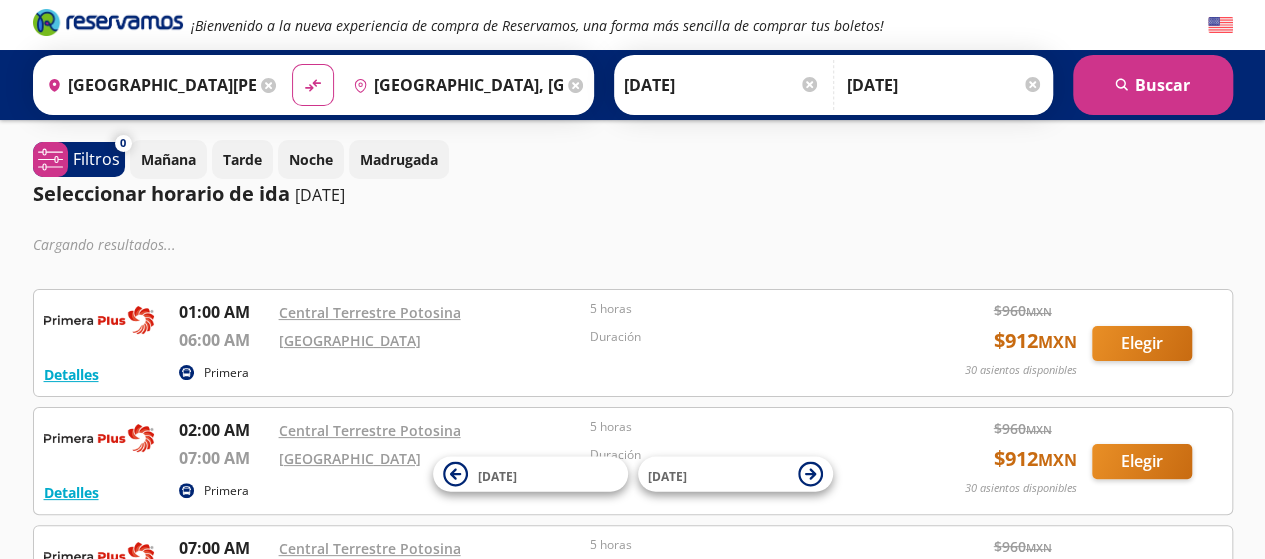 click at bounding box center [809, 84] 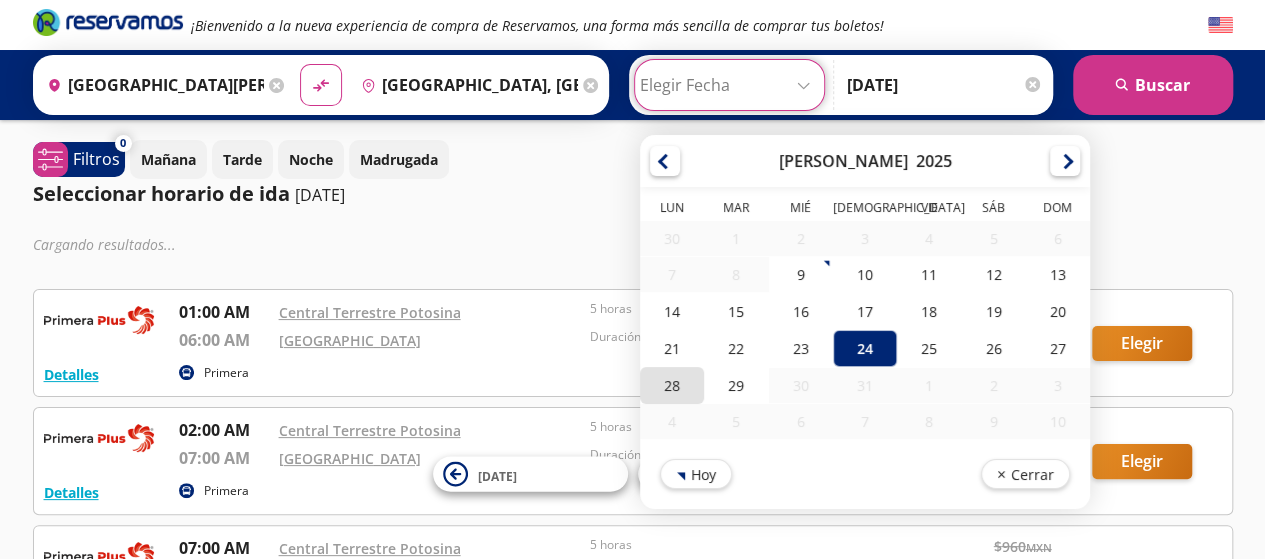 click on "28" at bounding box center (672, 385) 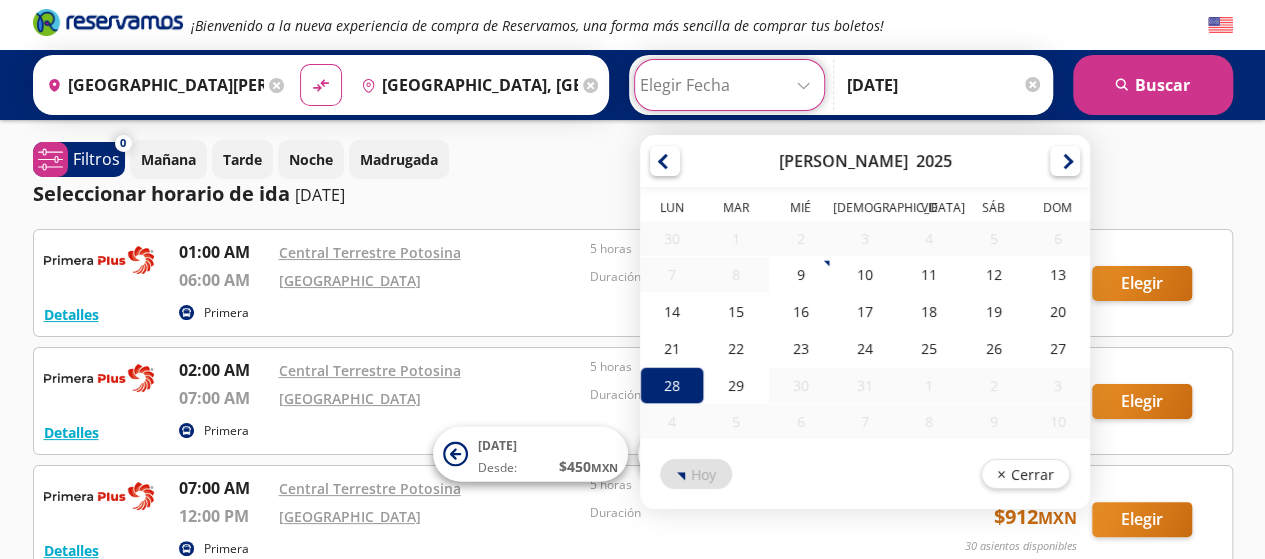 type on "[DATE]" 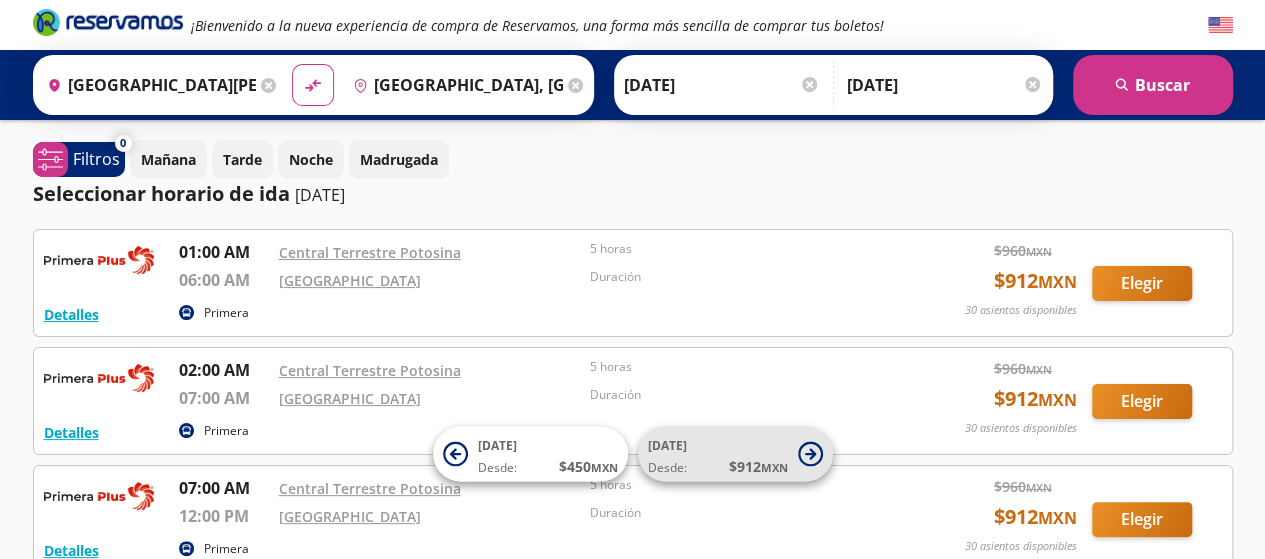 click 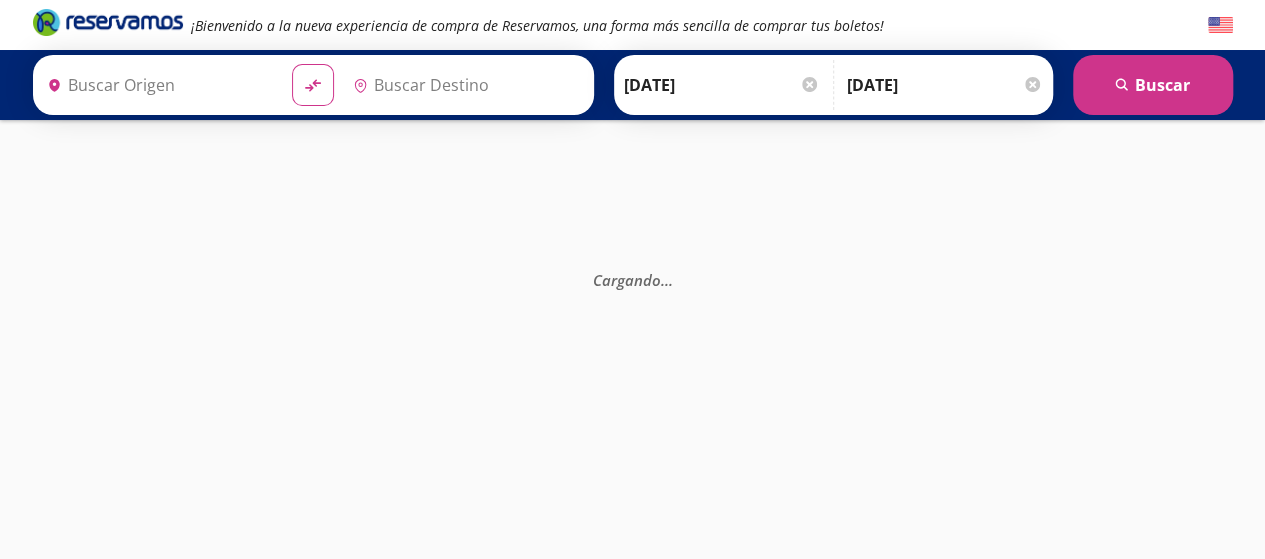 type on "[GEOGRAPHIC_DATA][PERSON_NAME], [GEOGRAPHIC_DATA][PERSON_NAME]" 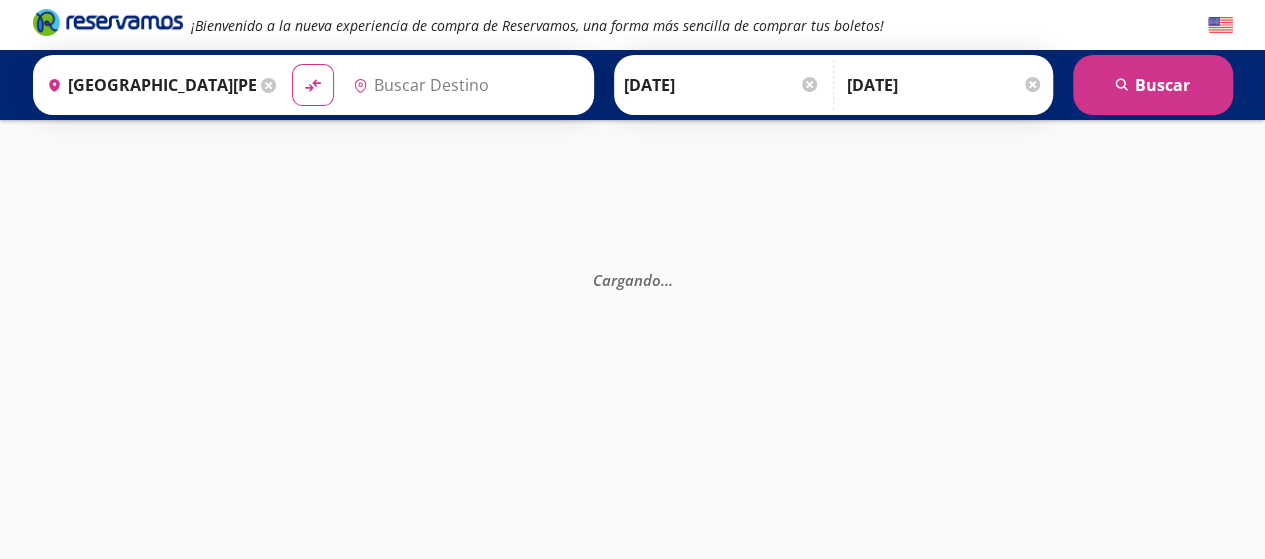 type on "[GEOGRAPHIC_DATA], [GEOGRAPHIC_DATA]" 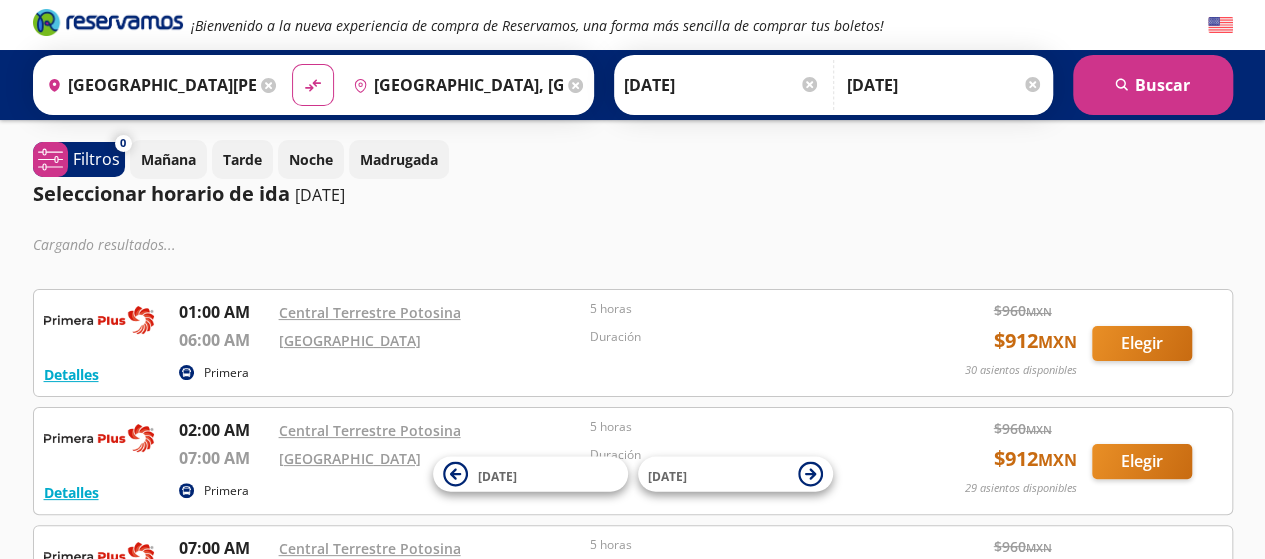 click on "[DATE]" at bounding box center (722, 85) 